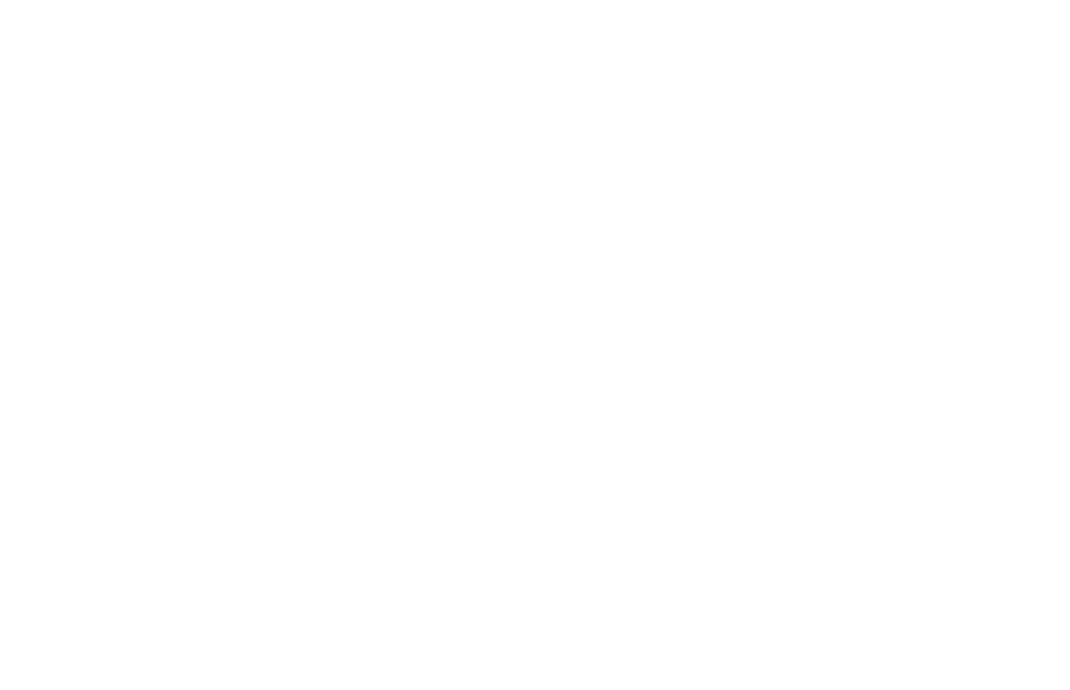 scroll, scrollTop: 0, scrollLeft: 0, axis: both 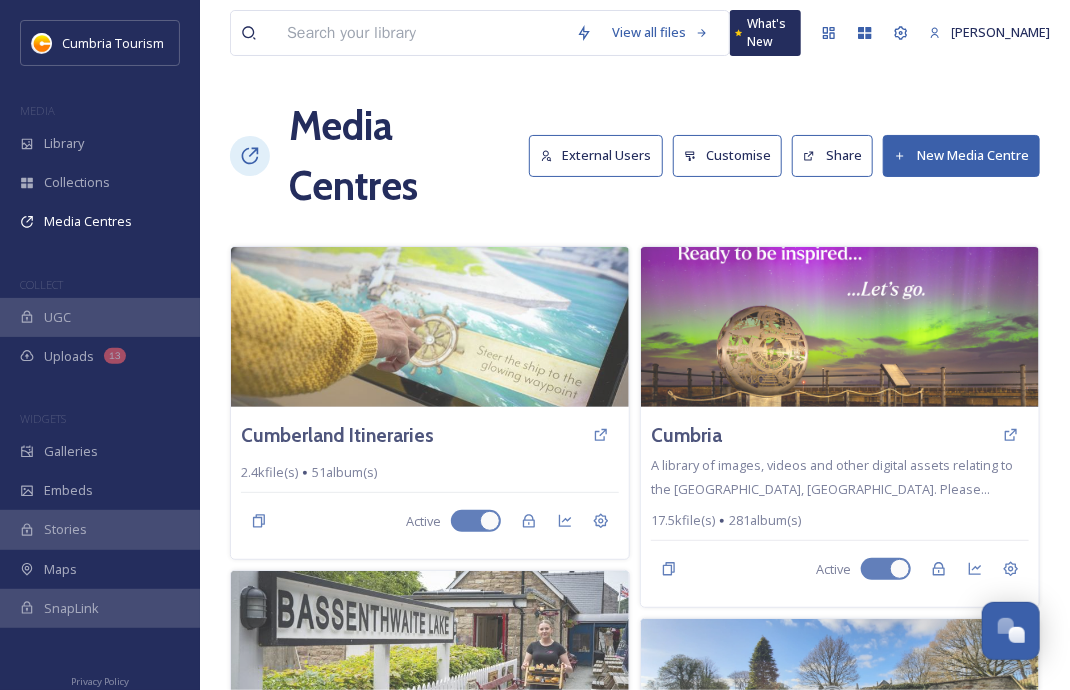 click at bounding box center [421, 33] 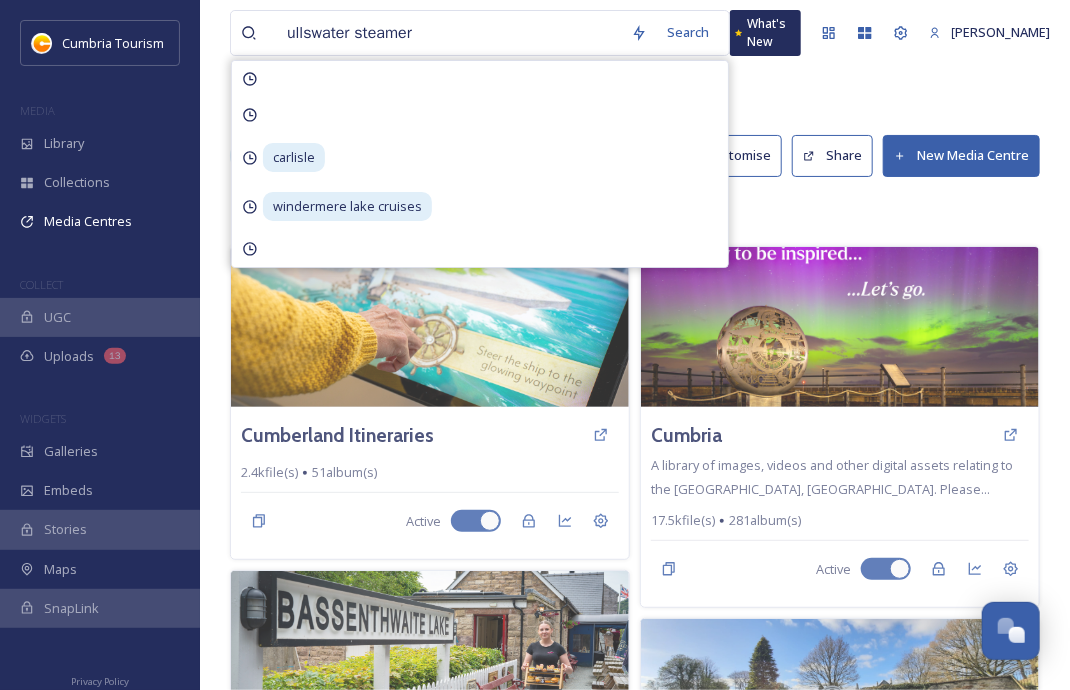 type on "ullswater steamers" 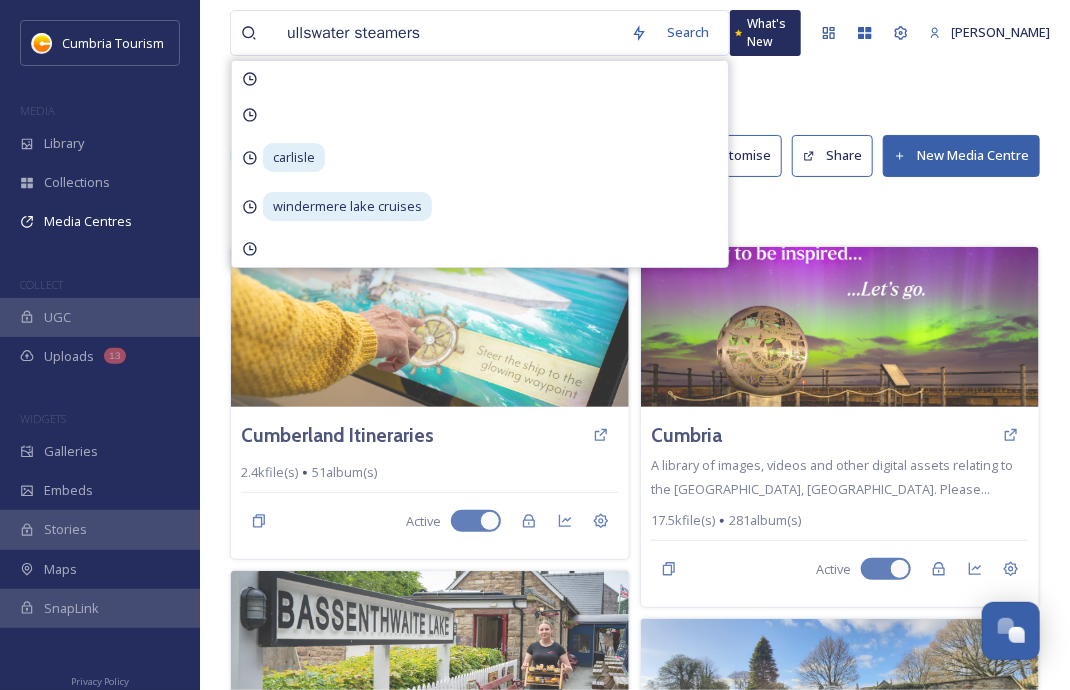 type 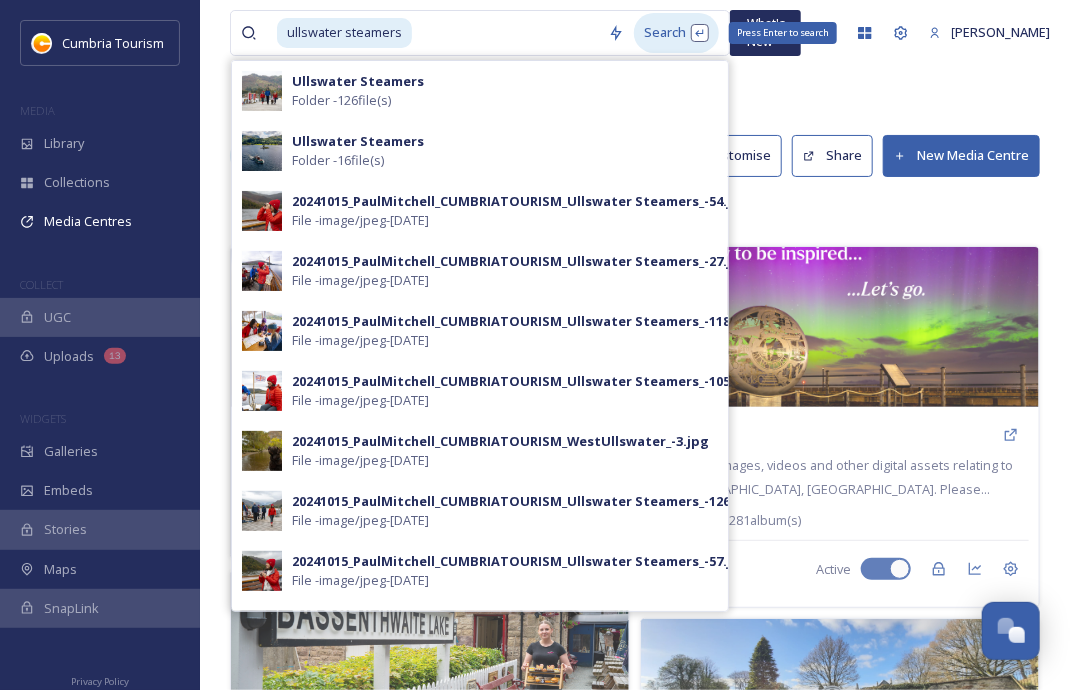 click on "Search Press Enter to search" at bounding box center [676, 32] 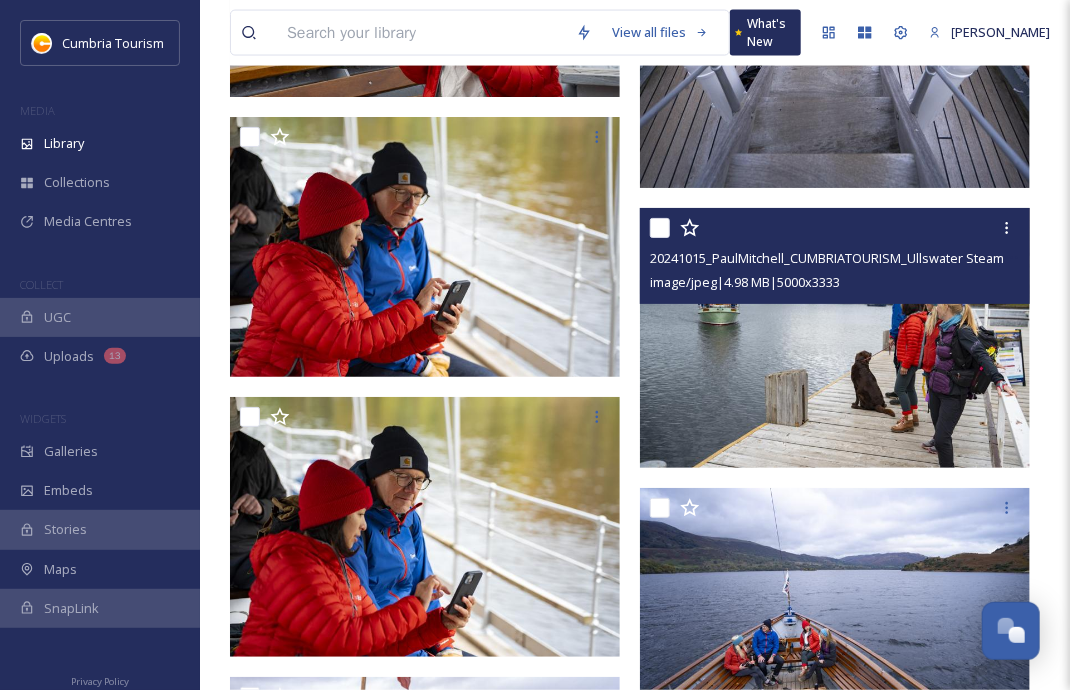scroll, scrollTop: 15000, scrollLeft: 0, axis: vertical 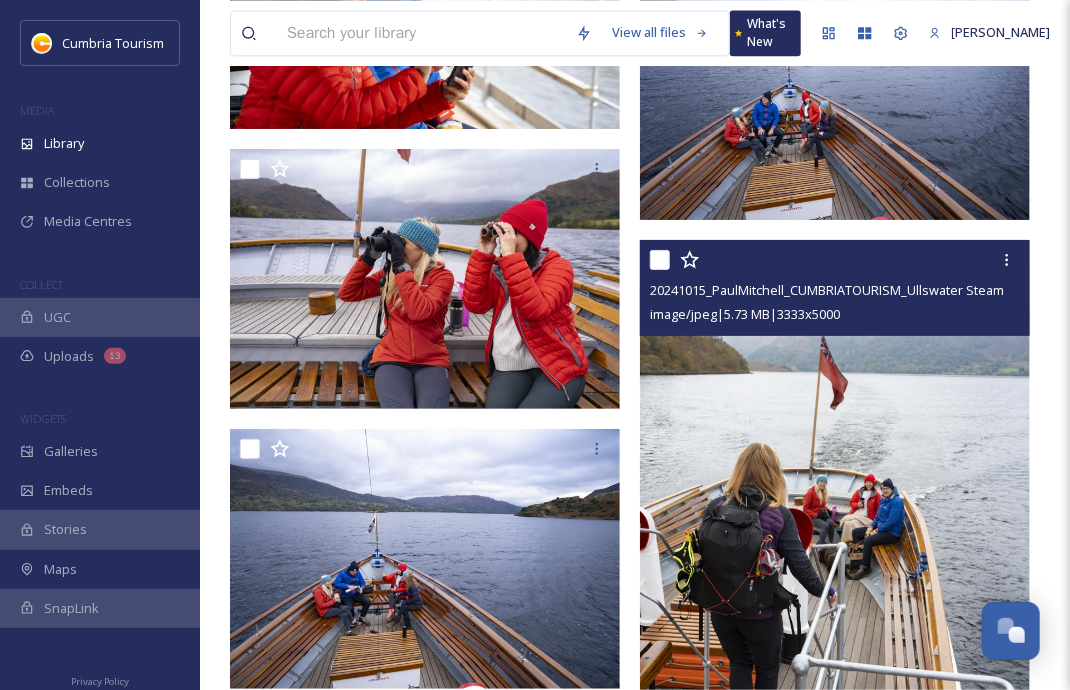 click at bounding box center [835, 532] 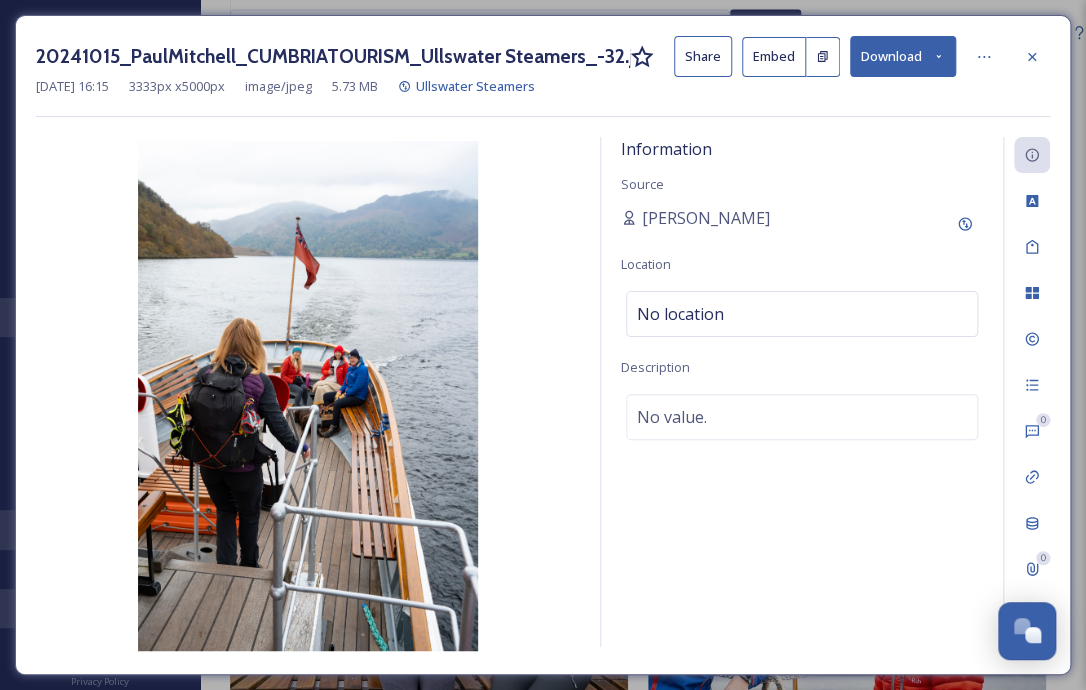 click on "Download" at bounding box center [903, 56] 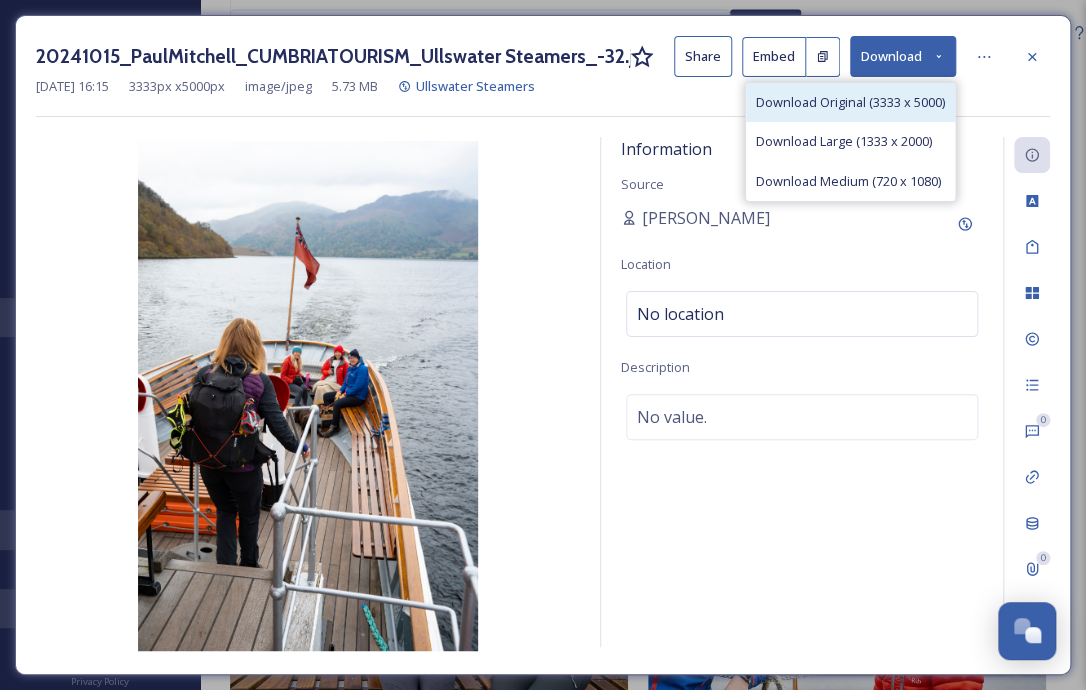 click on "Download Original (3333 x 5000)" at bounding box center (850, 102) 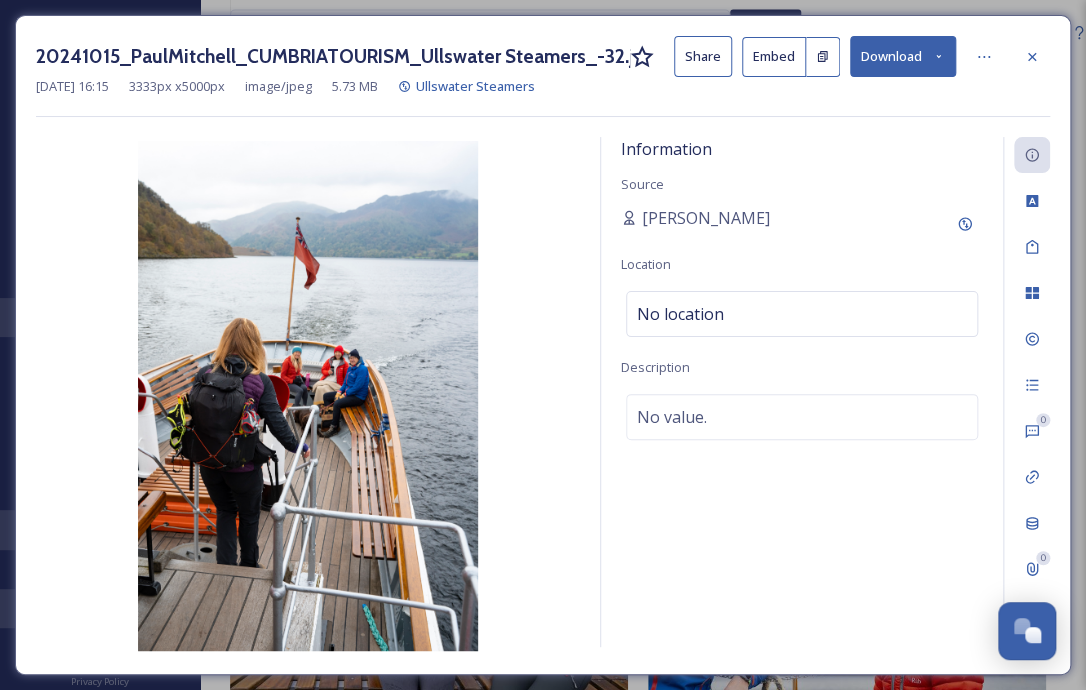 click on "20241015_PaulMitchell_CUMBRIATOURISM_Ullswater Steamers_-32.jpg Share Embed Download [DATE] 16:15 3333 px x  5000 px image/jpeg 5.73 MB Ullswater Steamers Information Source [PERSON_NAME] Location No location Description No value. 0 0" at bounding box center (543, 345) 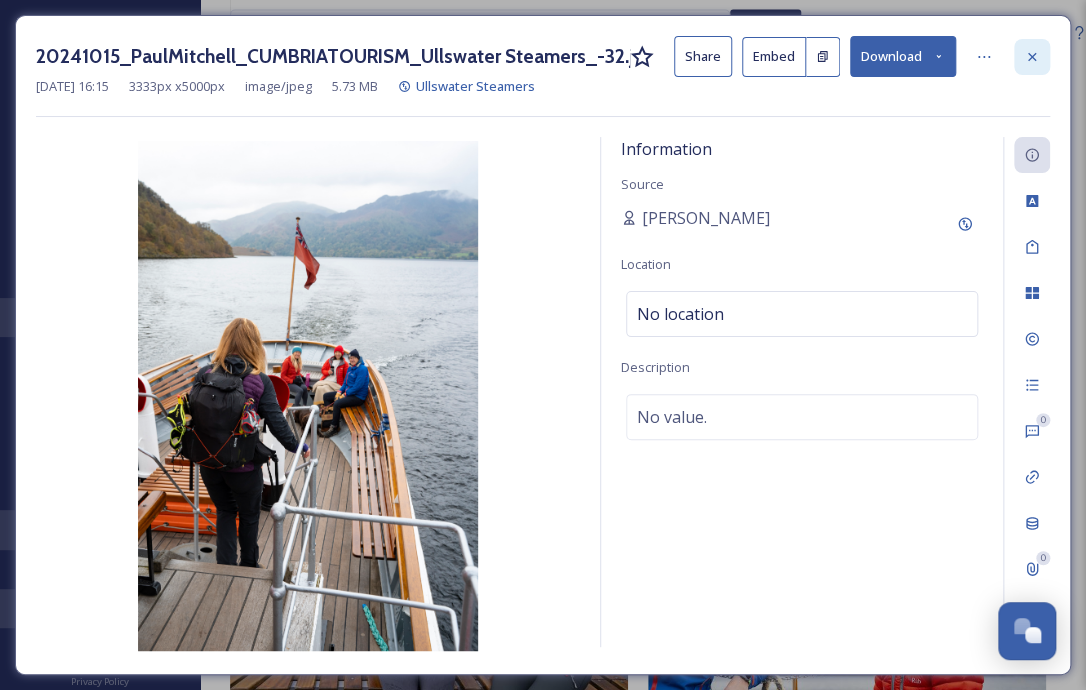click 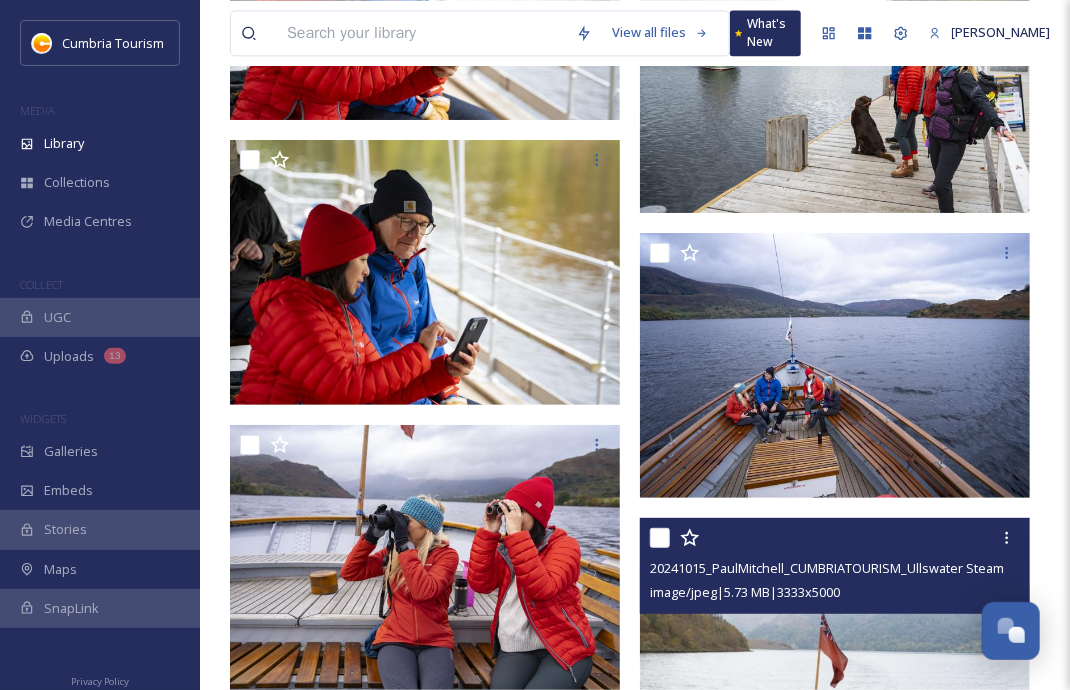 click at bounding box center [421, 33] 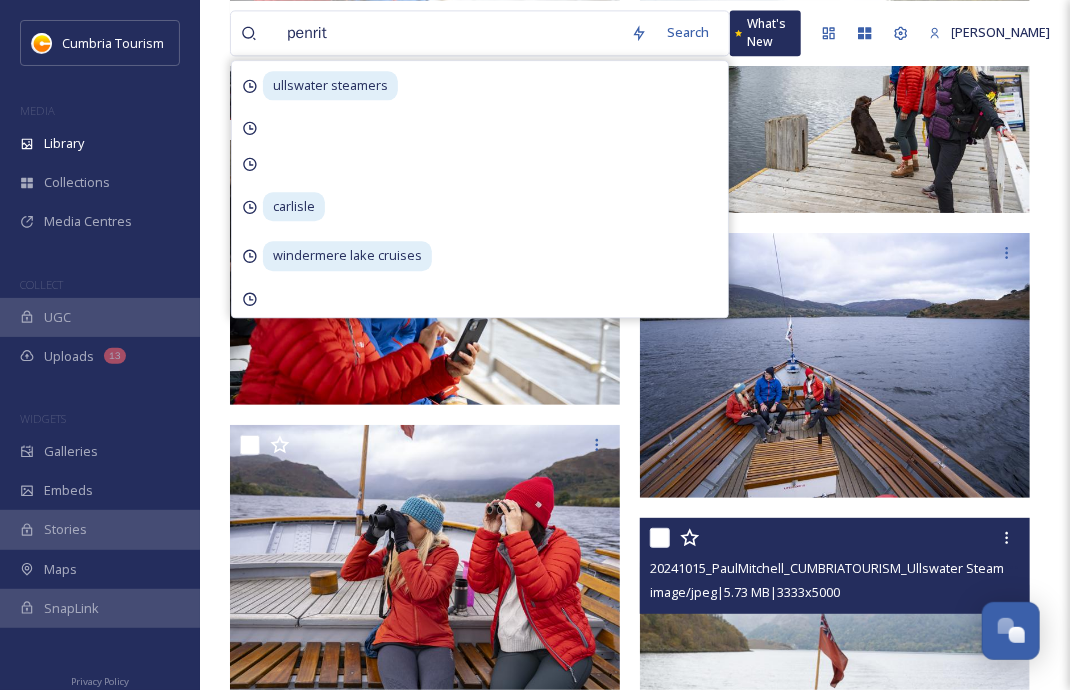 type on "penrith" 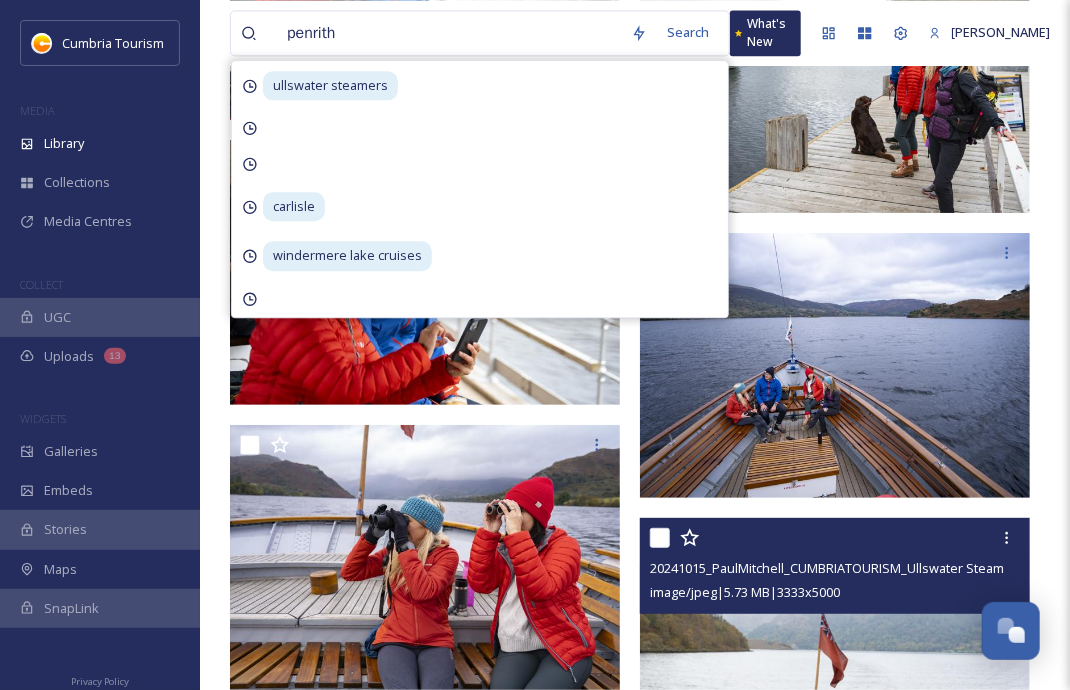 type 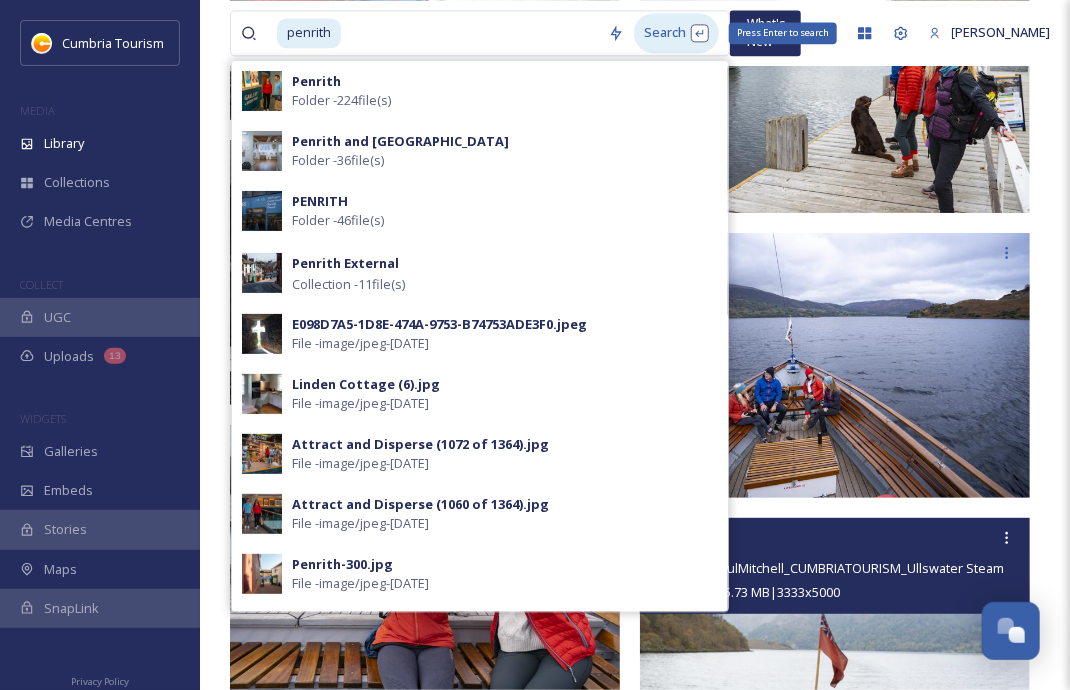 click on "Search Press Enter to search" at bounding box center [676, 32] 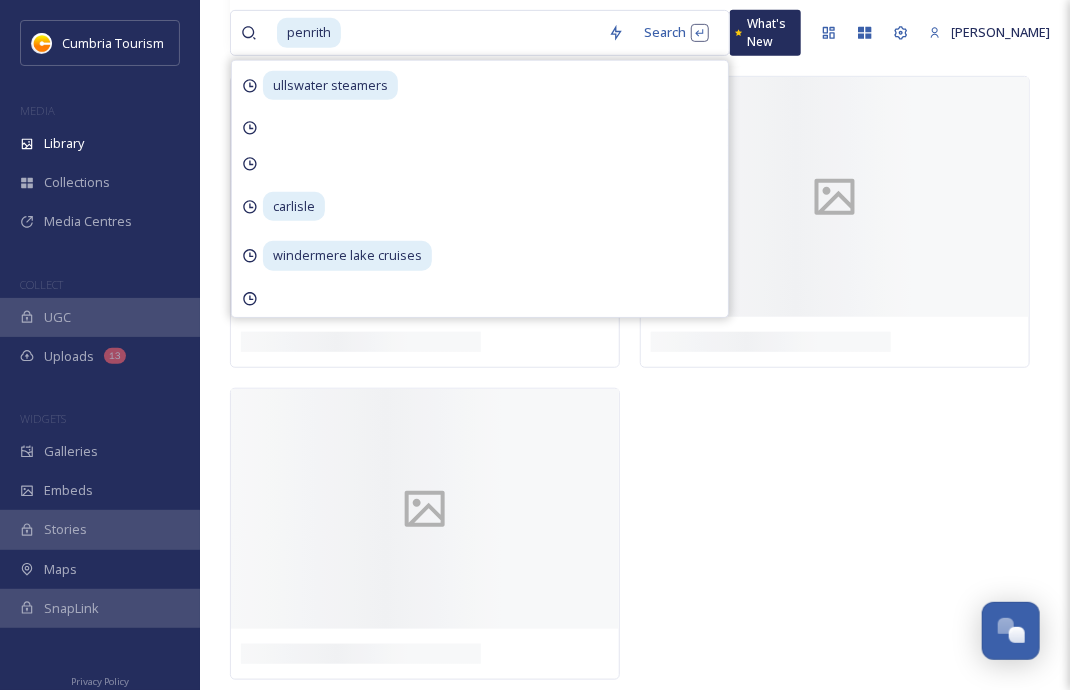 scroll, scrollTop: 0, scrollLeft: 0, axis: both 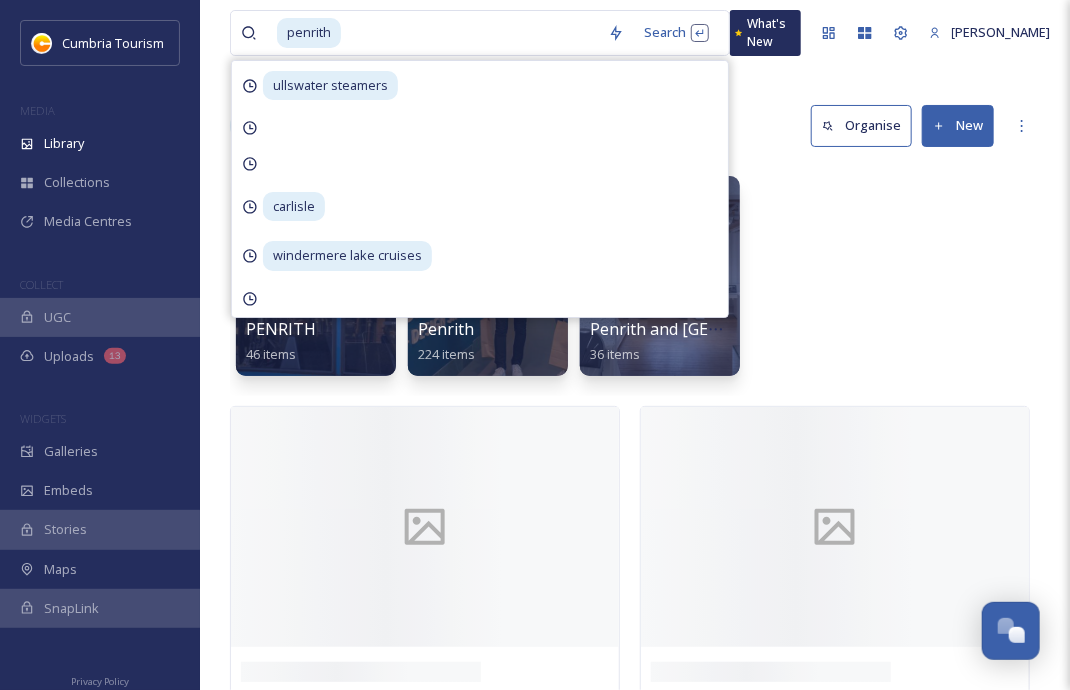 click on "Jonny Gios Uploads PENRITH 46   items [GEOGRAPHIC_DATA] & [GEOGRAPHIC_DATA] 224   items Let's Go Culture - W&F Penrith and [GEOGRAPHIC_DATA] 36   items" at bounding box center (635, 281) 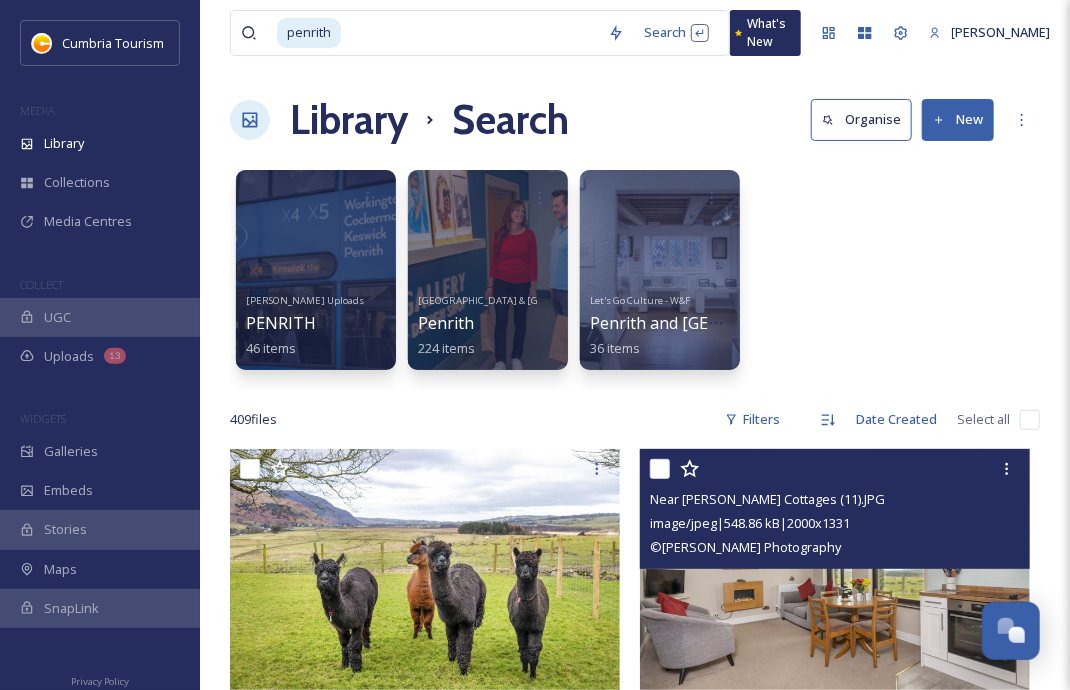 scroll, scrollTop: 0, scrollLeft: 0, axis: both 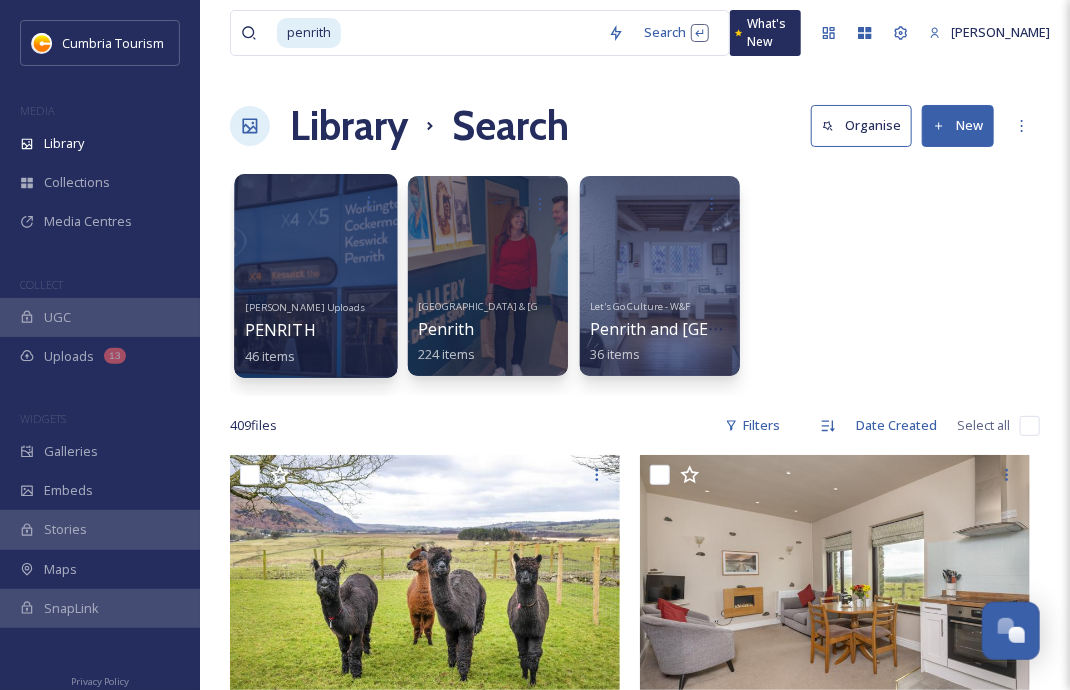 click on "PENRITH" at bounding box center [280, 330] 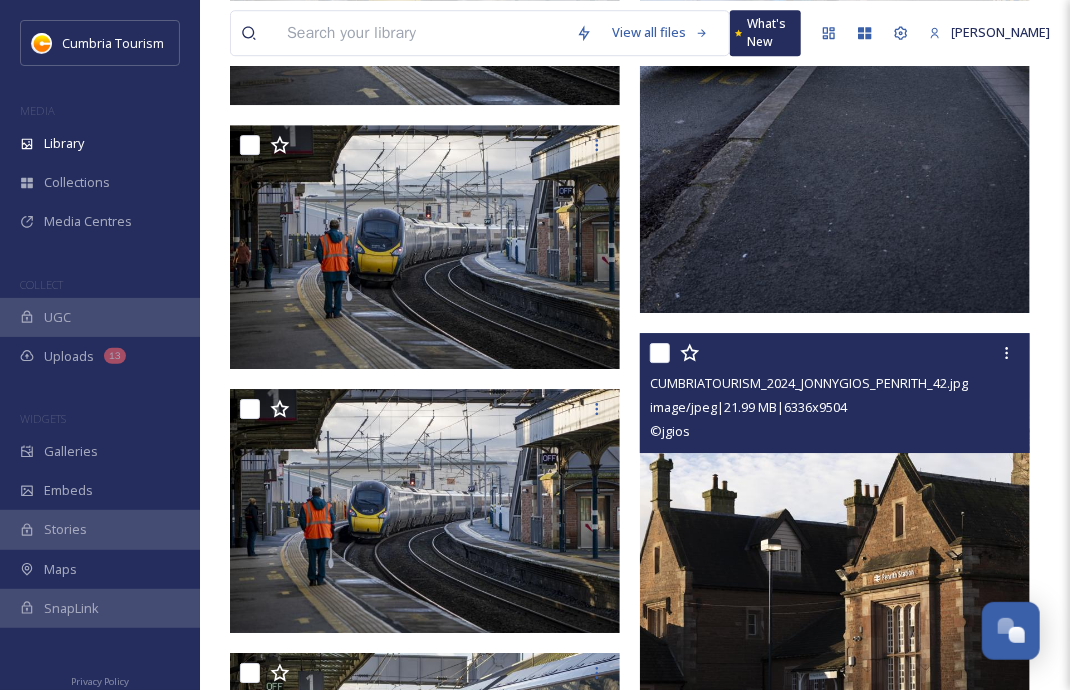scroll, scrollTop: 1903, scrollLeft: 0, axis: vertical 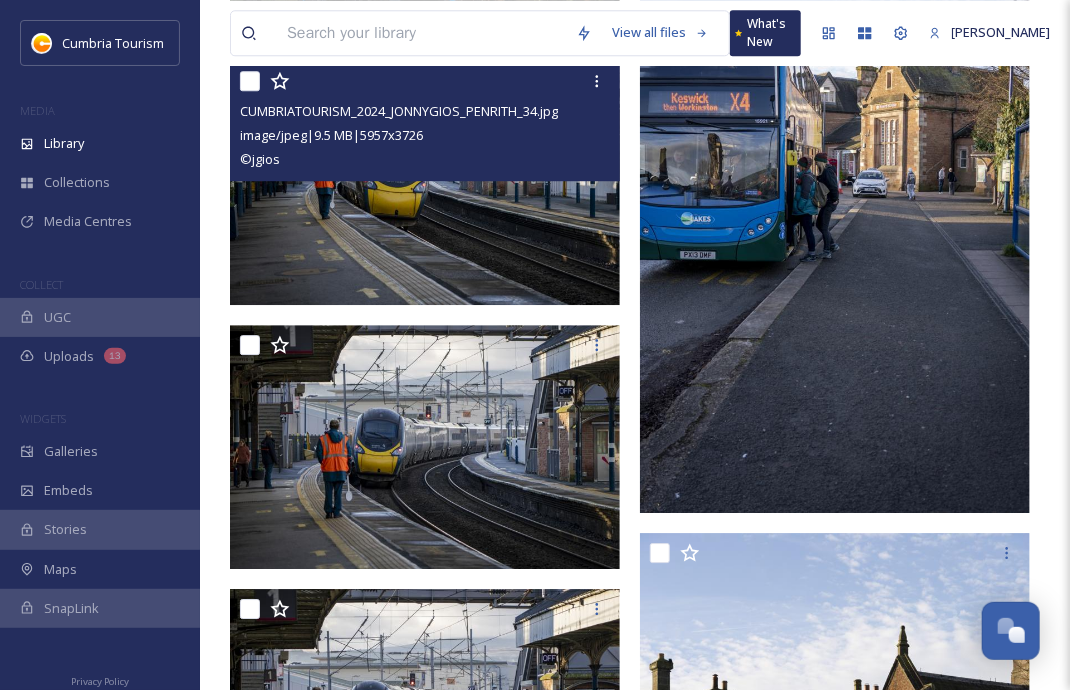 click at bounding box center [425, 183] 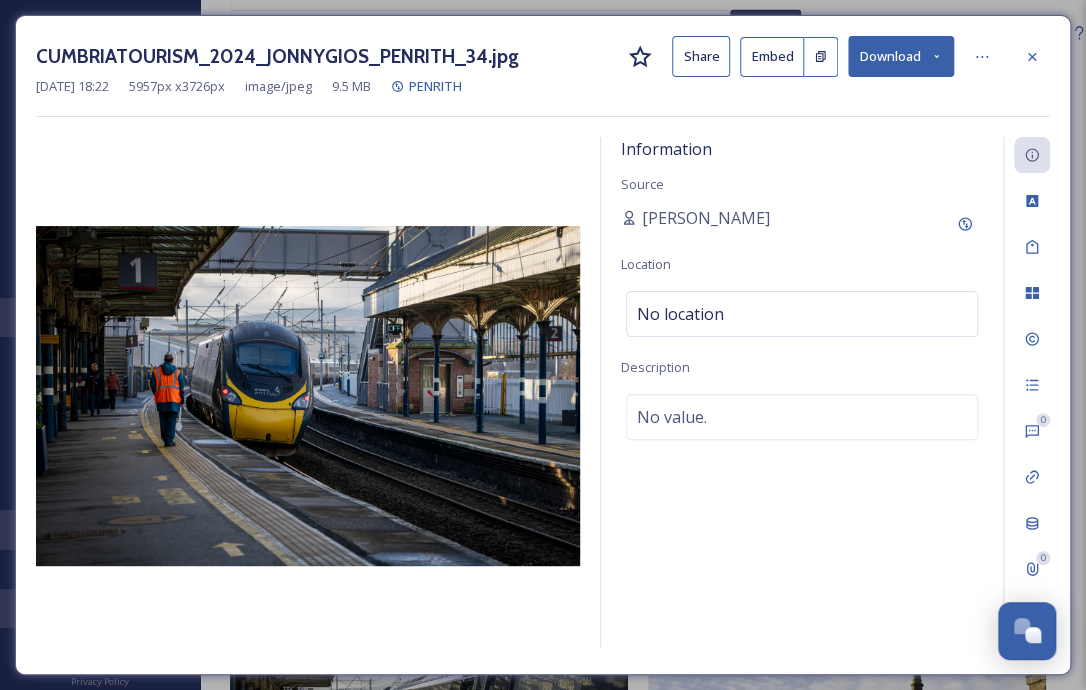 click on "Download" at bounding box center (901, 56) 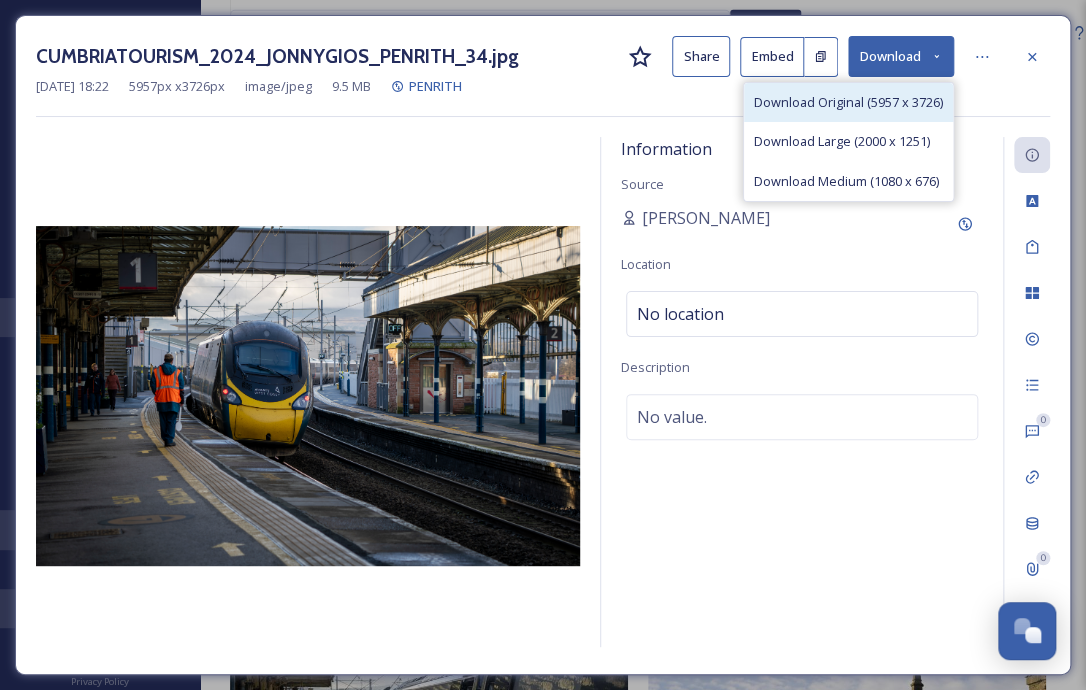 click on "Download Original (5957 x 3726)" at bounding box center (848, 102) 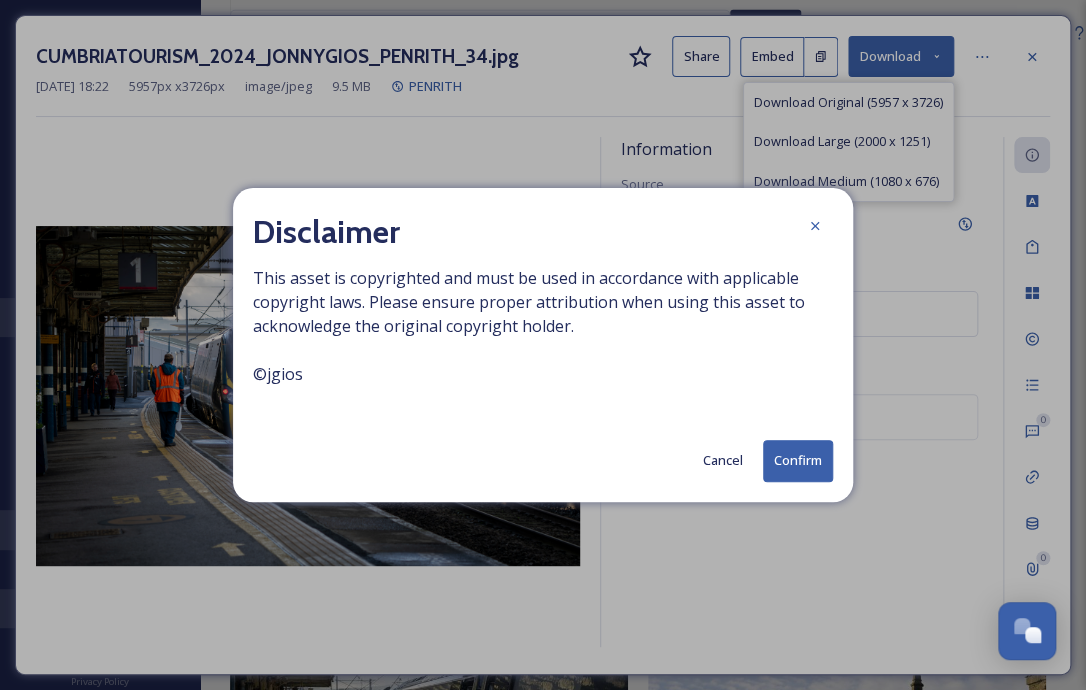 click on "Confirm" at bounding box center [798, 460] 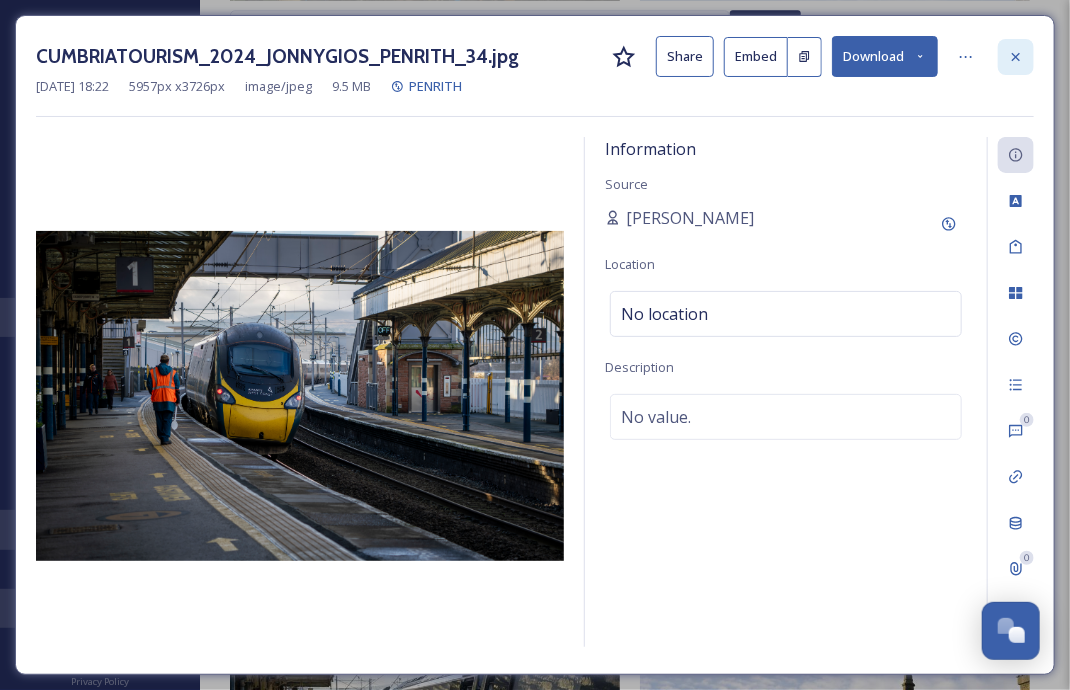 click 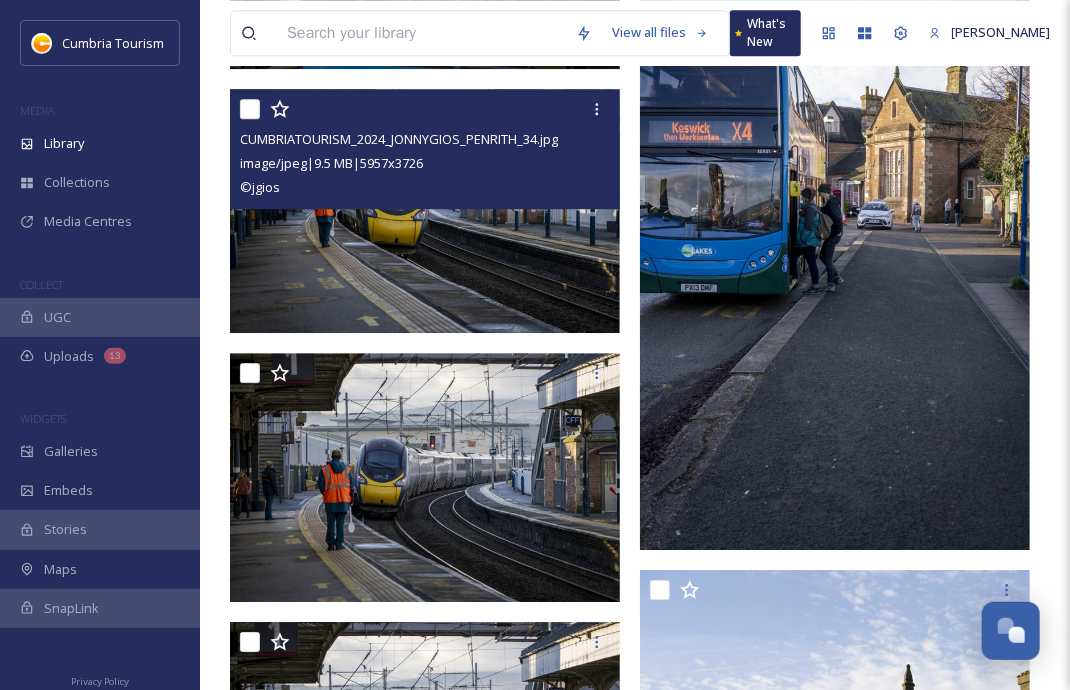 drag, startPoint x: 372, startPoint y: 13, endPoint x: 373, endPoint y: 24, distance: 11.045361 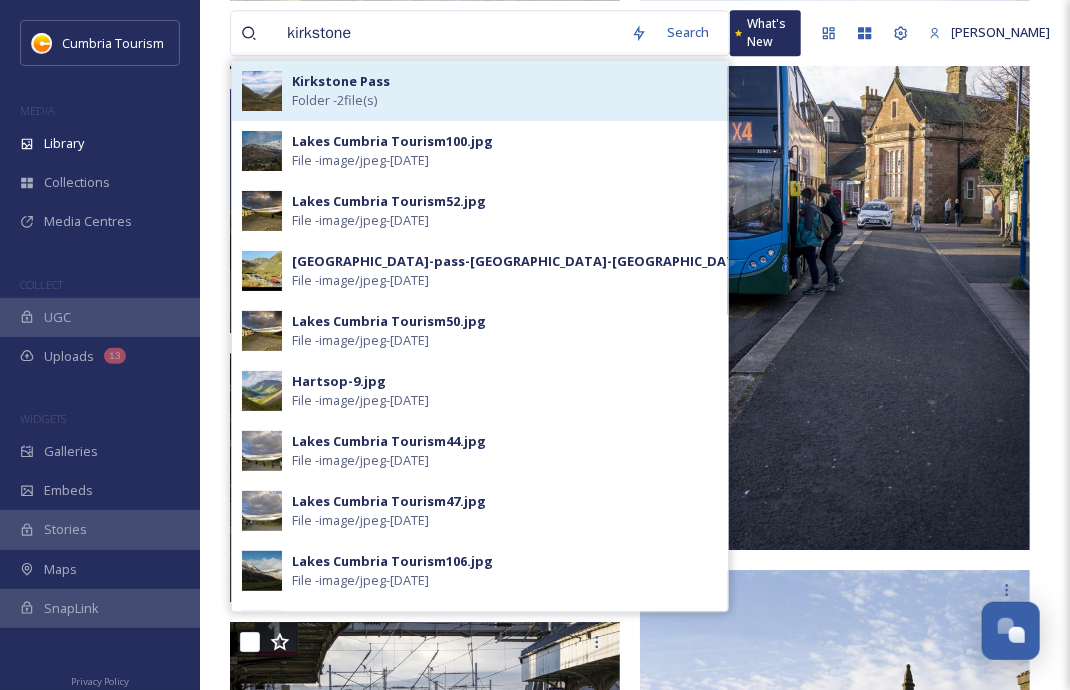 click on "Folder  -  2  file(s)" at bounding box center (334, 100) 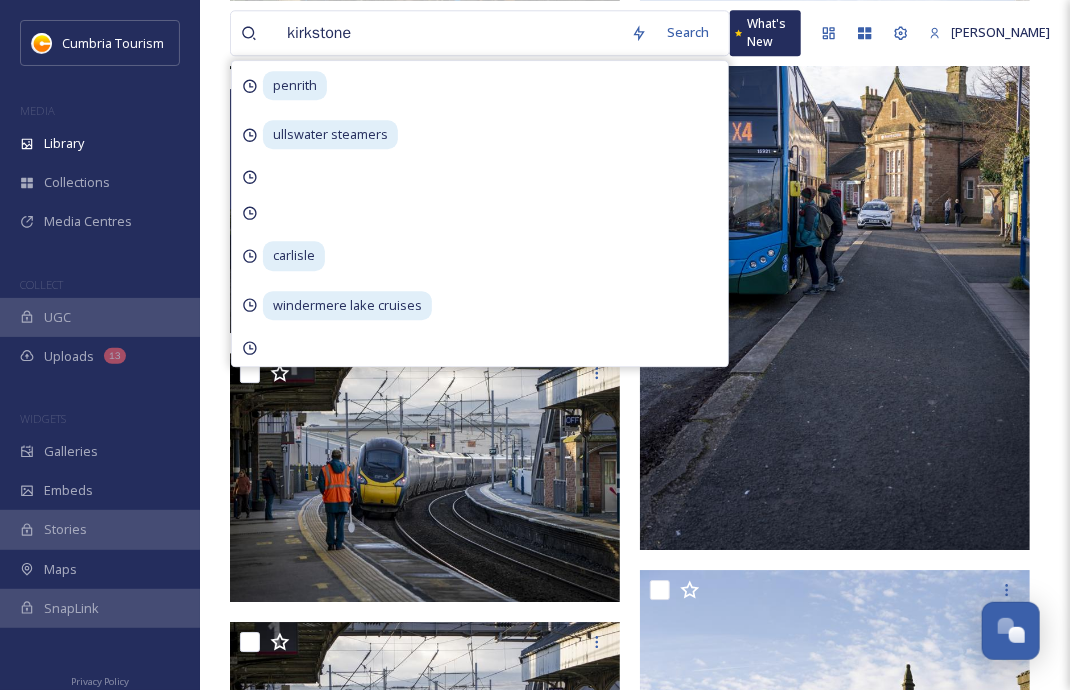 scroll, scrollTop: 0, scrollLeft: 0, axis: both 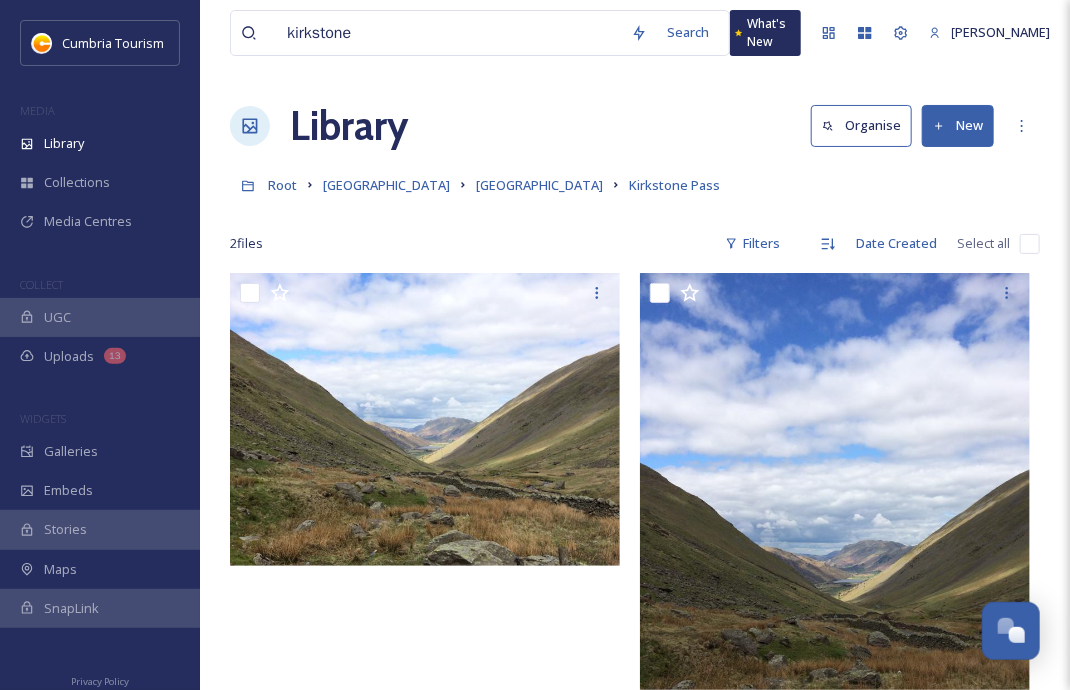 click on "Root [GEOGRAPHIC_DATA] [GEOGRAPHIC_DATA] [GEOGRAPHIC_DATA]" at bounding box center [635, 185] 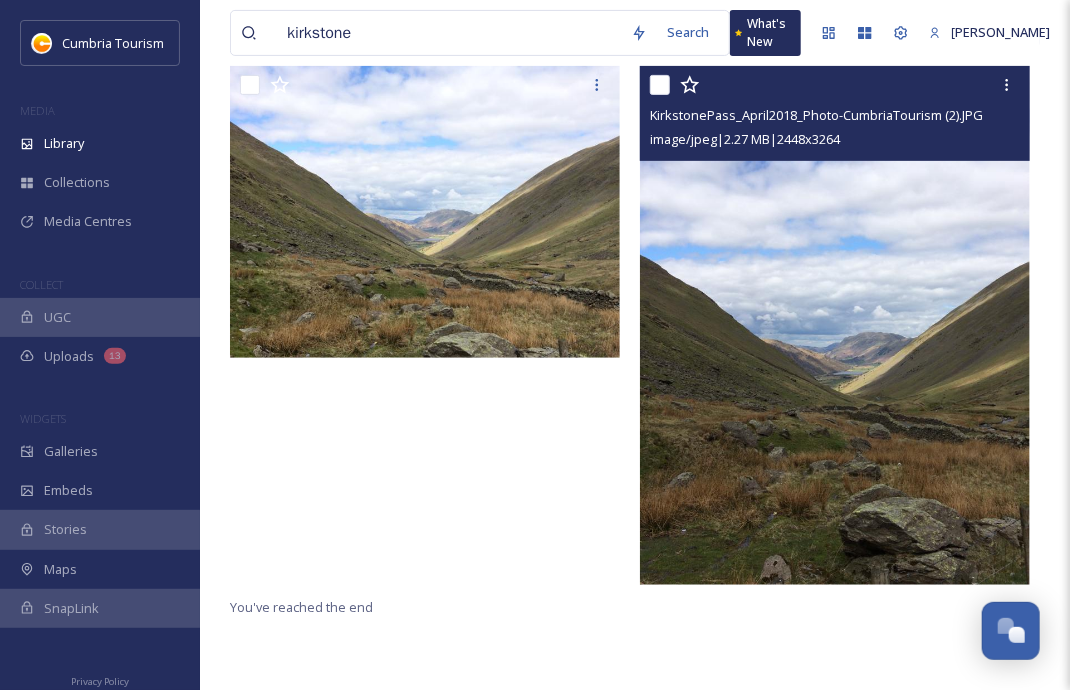 scroll, scrollTop: 173, scrollLeft: 0, axis: vertical 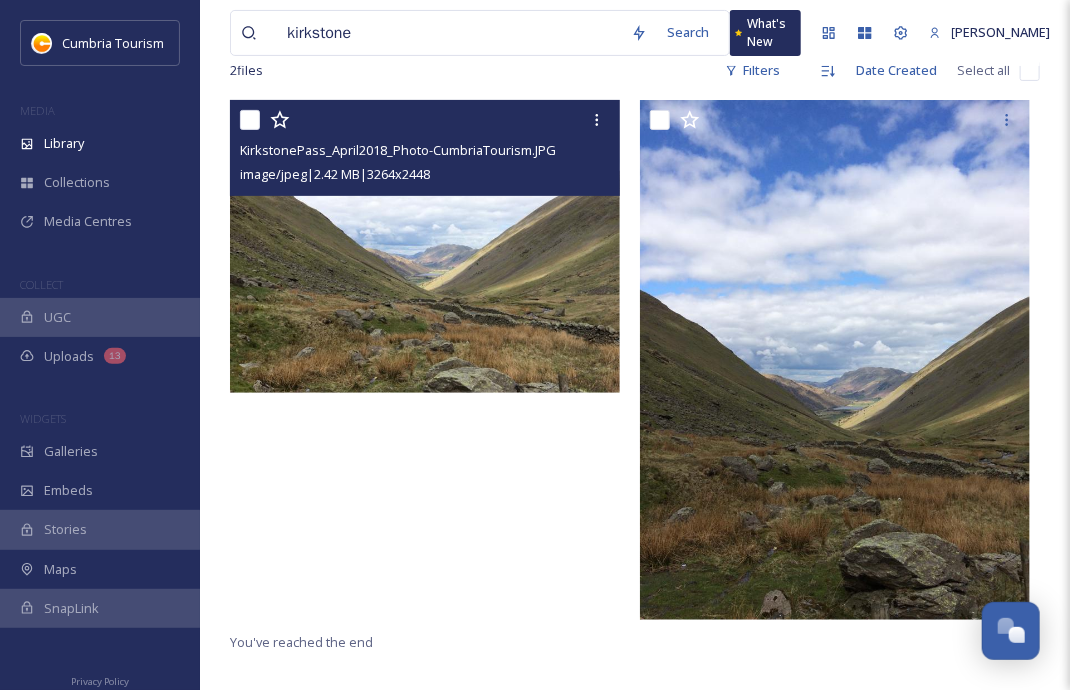click at bounding box center (425, 246) 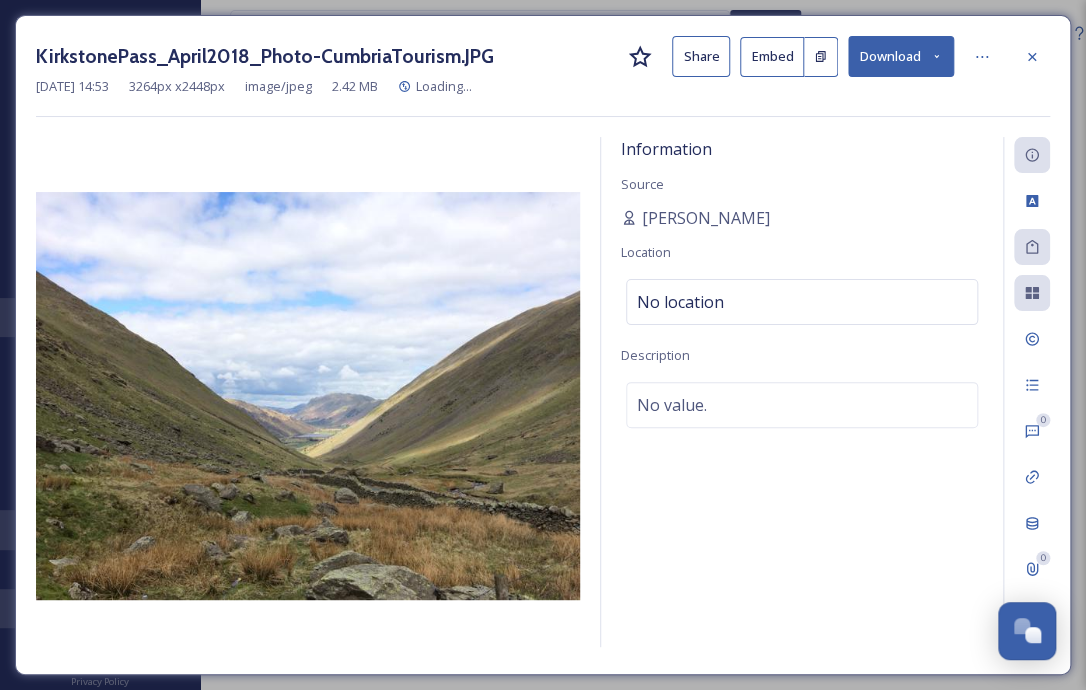 click on "Download" at bounding box center [901, 56] 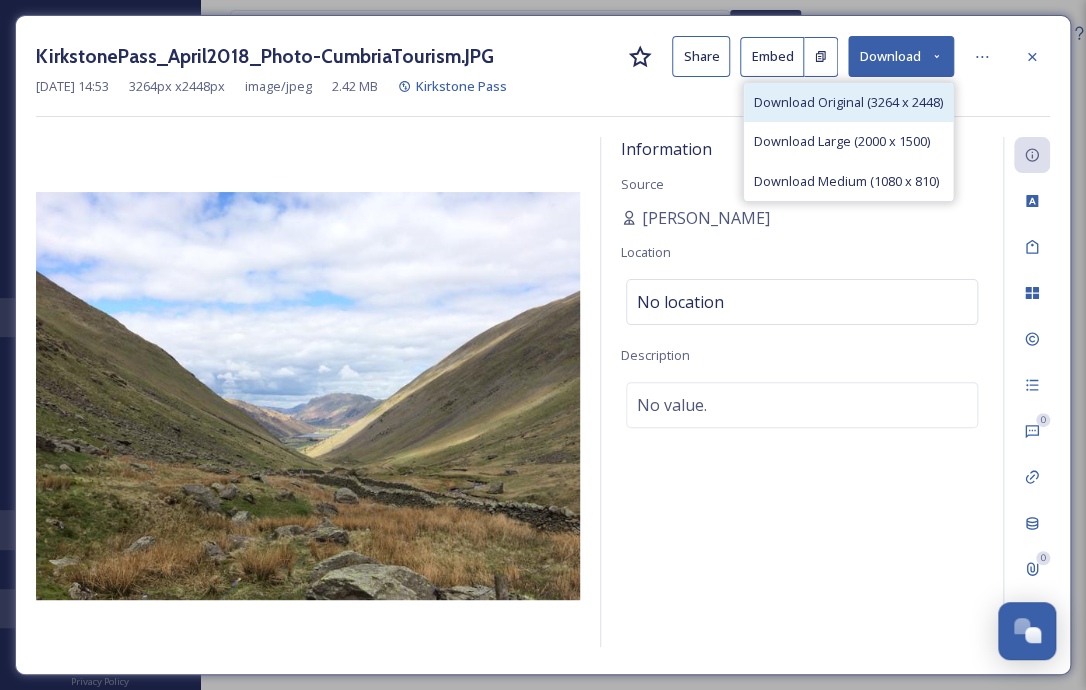 click on "Download Original (3264 x 2448)" at bounding box center (848, 102) 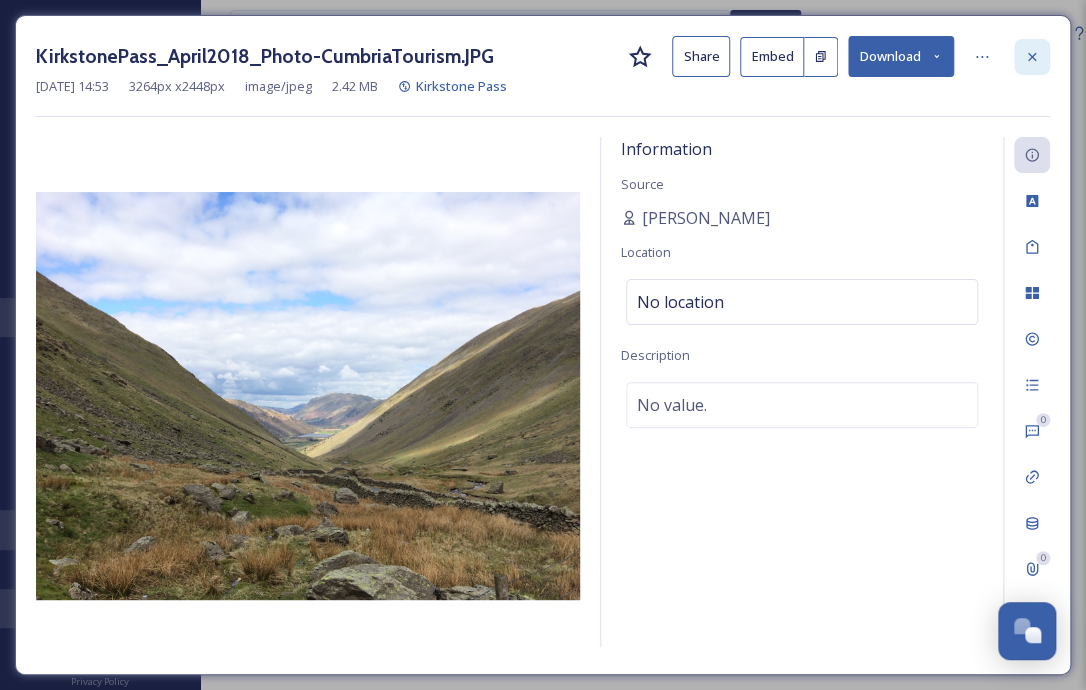 click 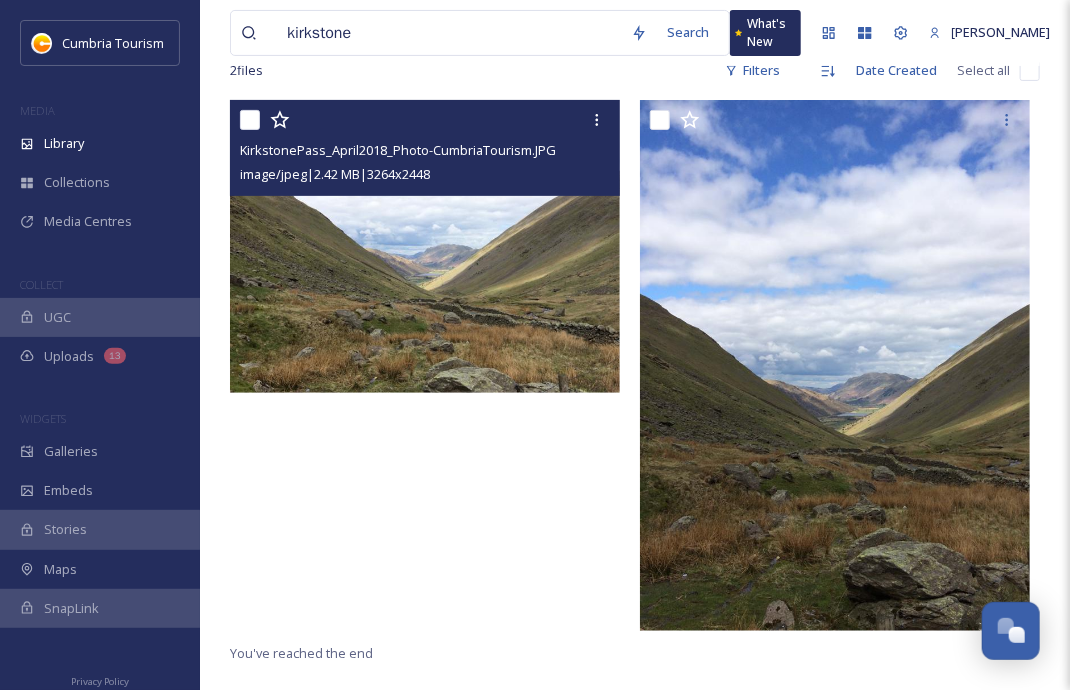 click on "kirkstone" at bounding box center [449, 33] 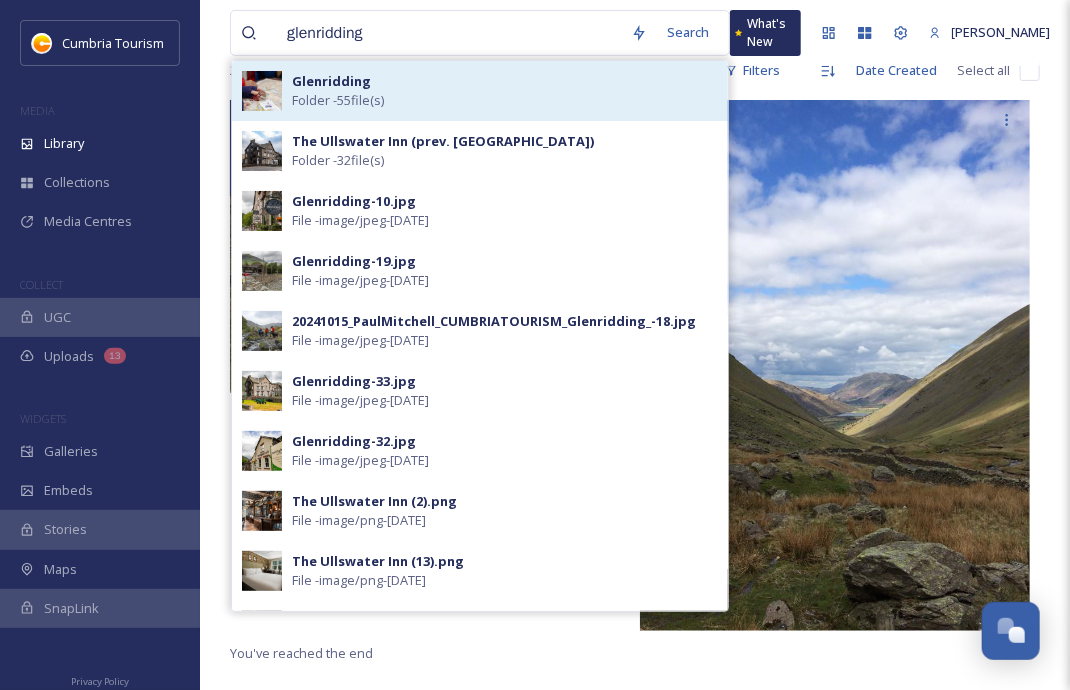 click on "Glenridding Folder  -  55  file(s)" at bounding box center [480, 91] 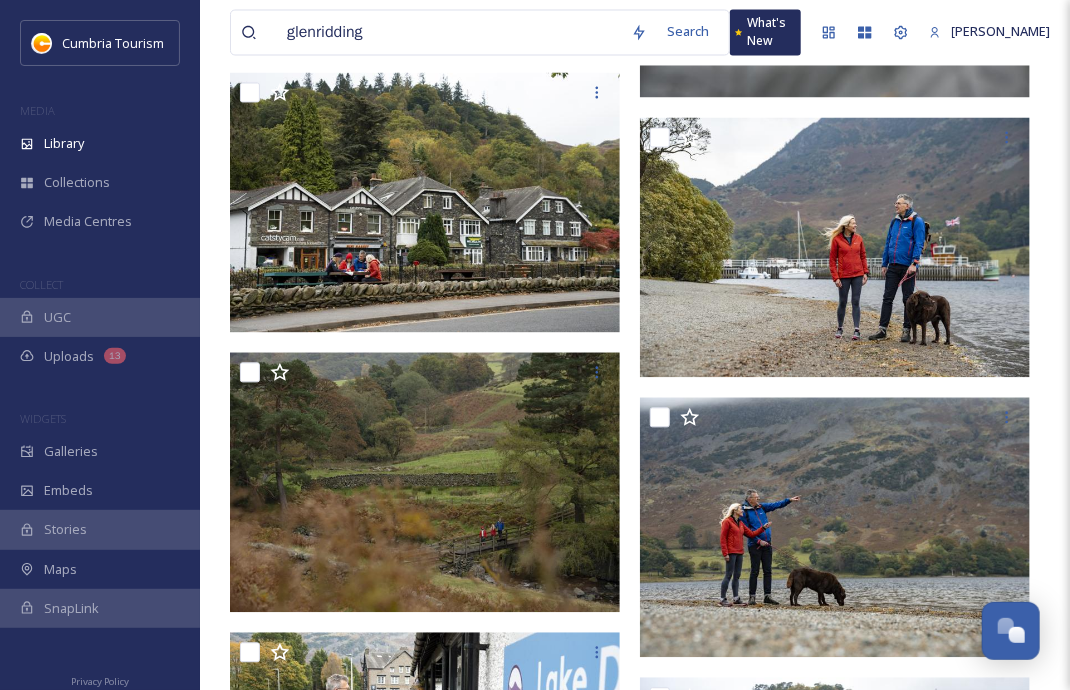 scroll, scrollTop: 1300, scrollLeft: 0, axis: vertical 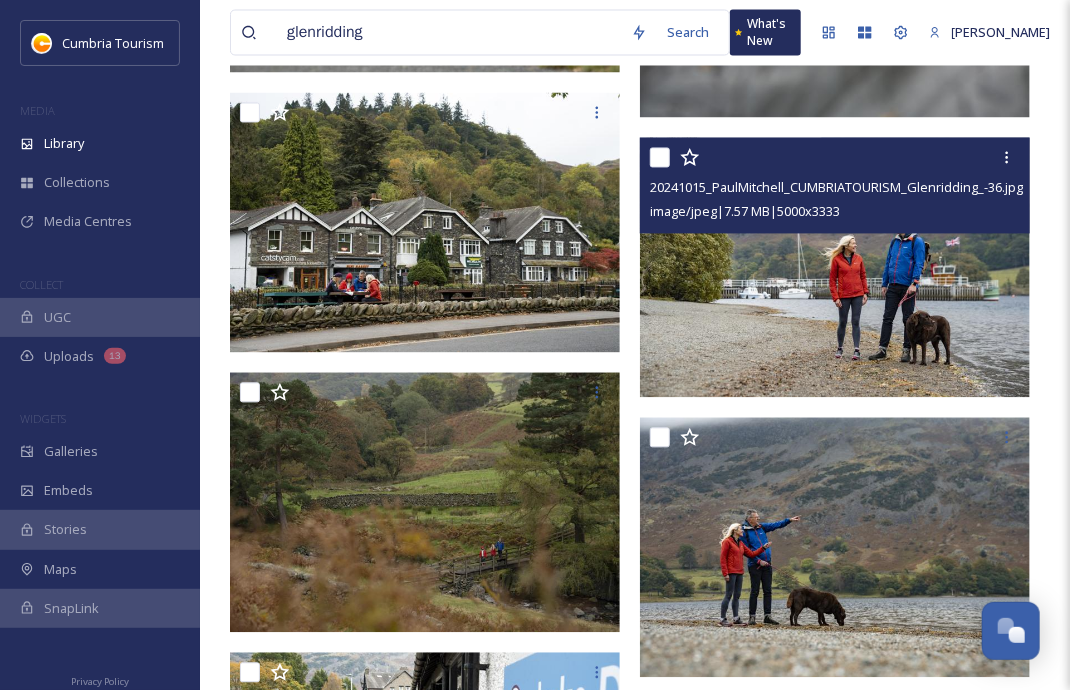 click at bounding box center [835, 268] 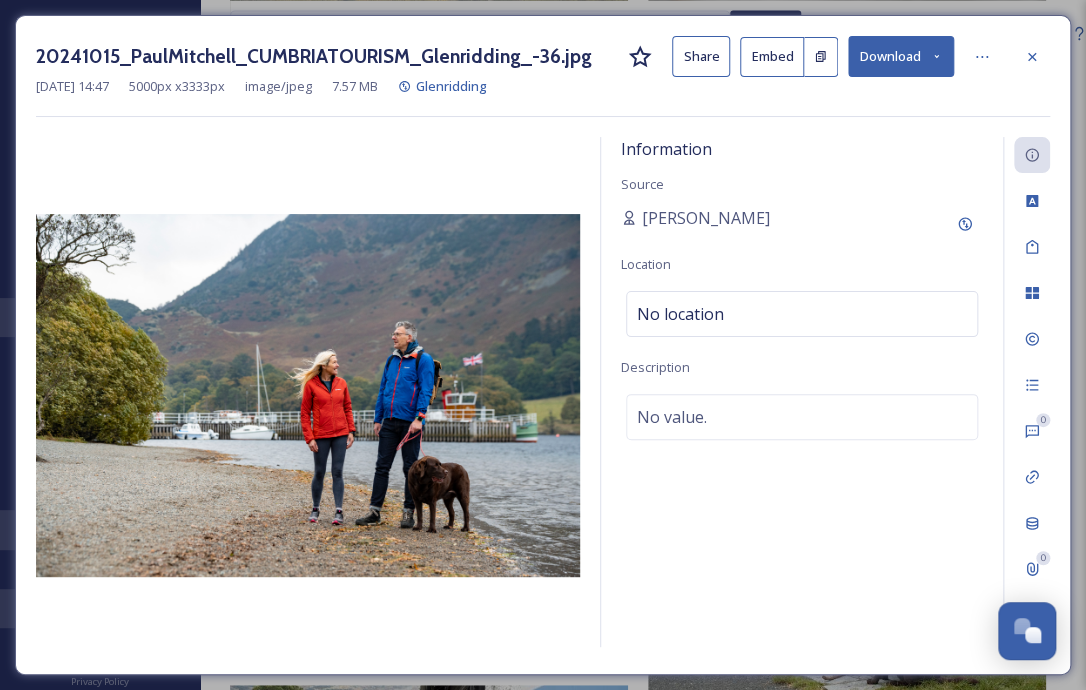 click on "Download" at bounding box center (901, 56) 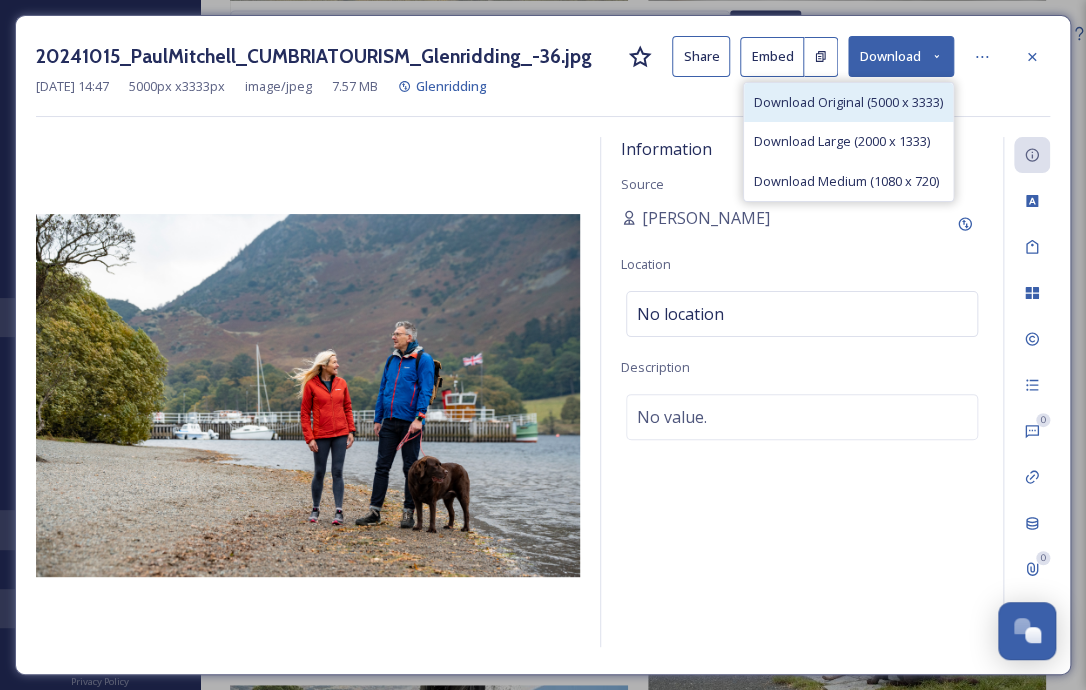 click on "Download Original (5000 x 3333)" at bounding box center [848, 102] 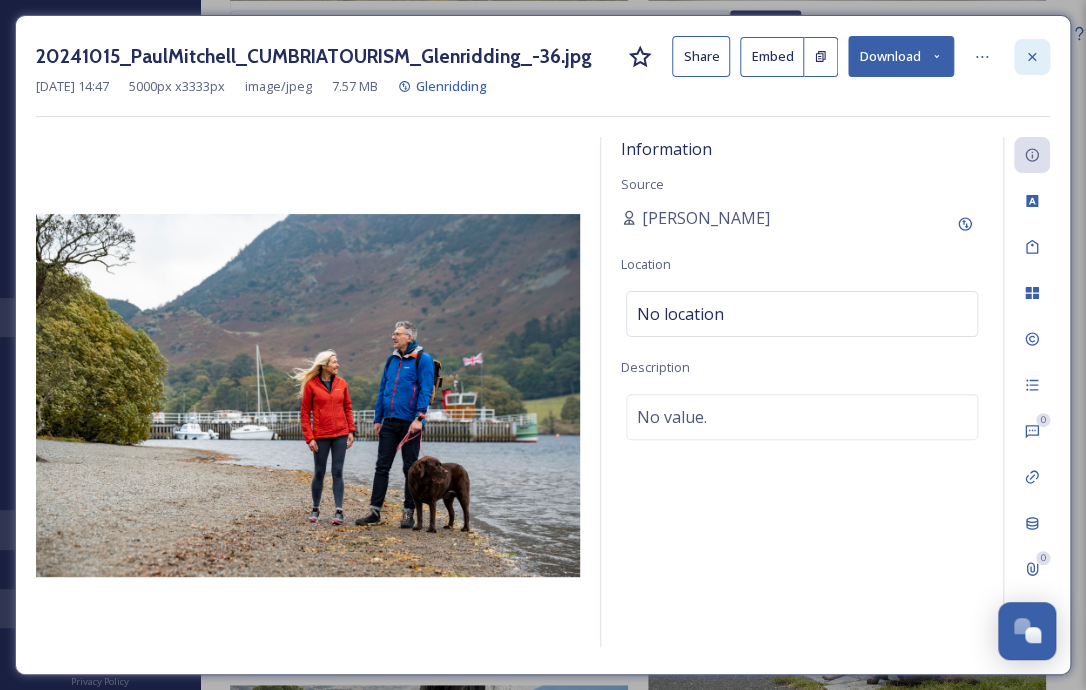click at bounding box center [1032, 57] 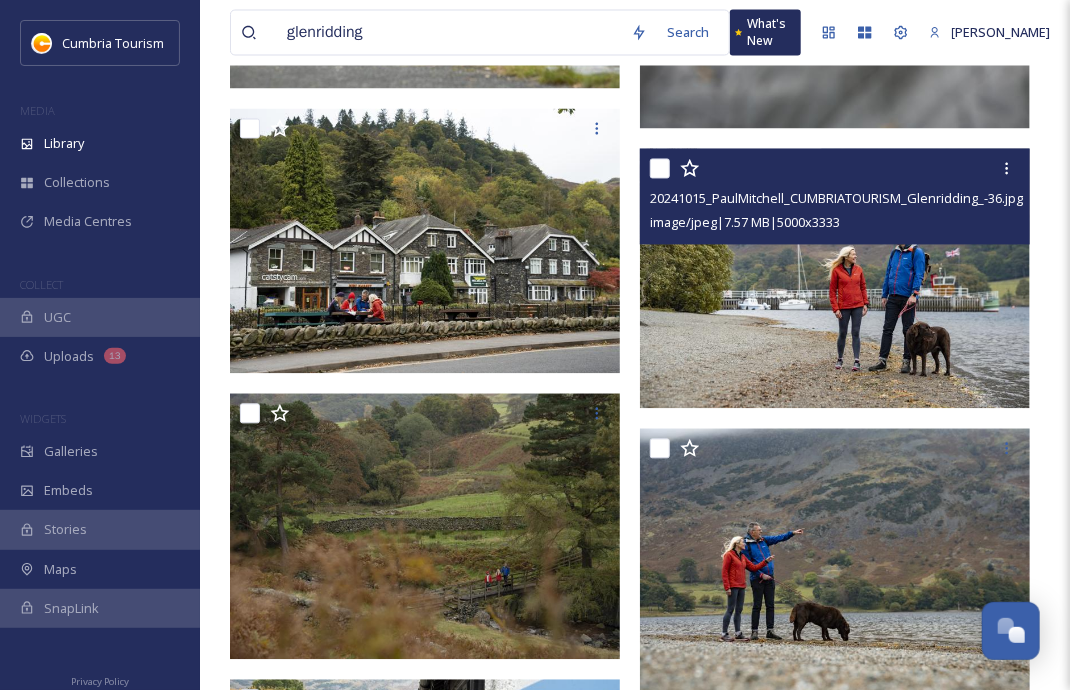 click on "glenridding" at bounding box center [449, 33] 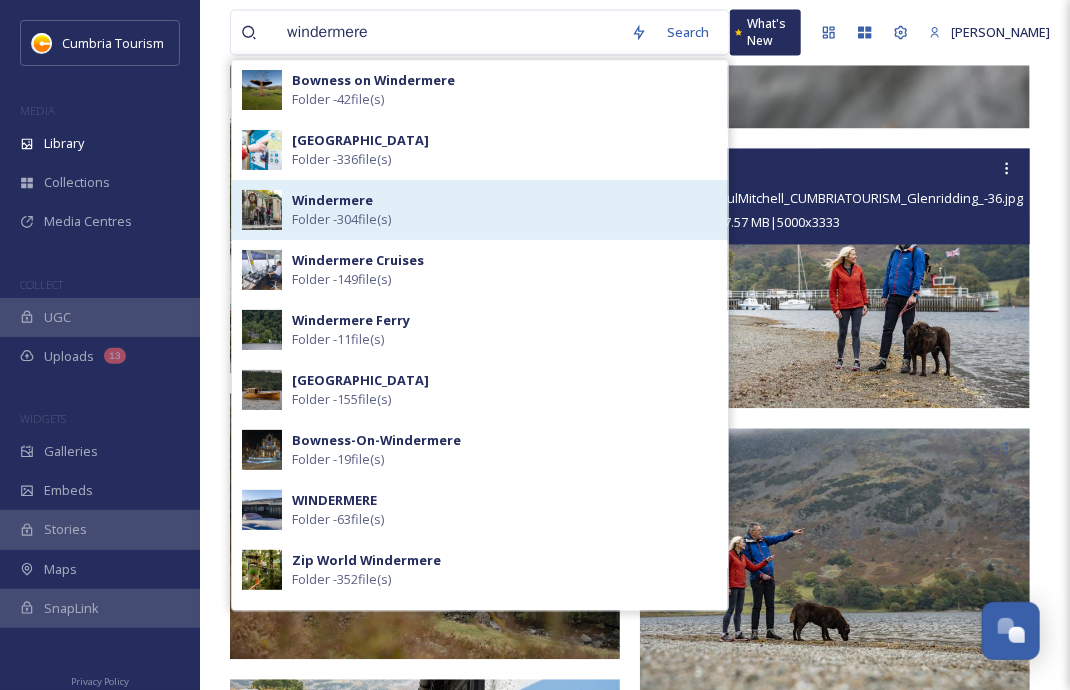 click on "Windermere" at bounding box center [332, 201] 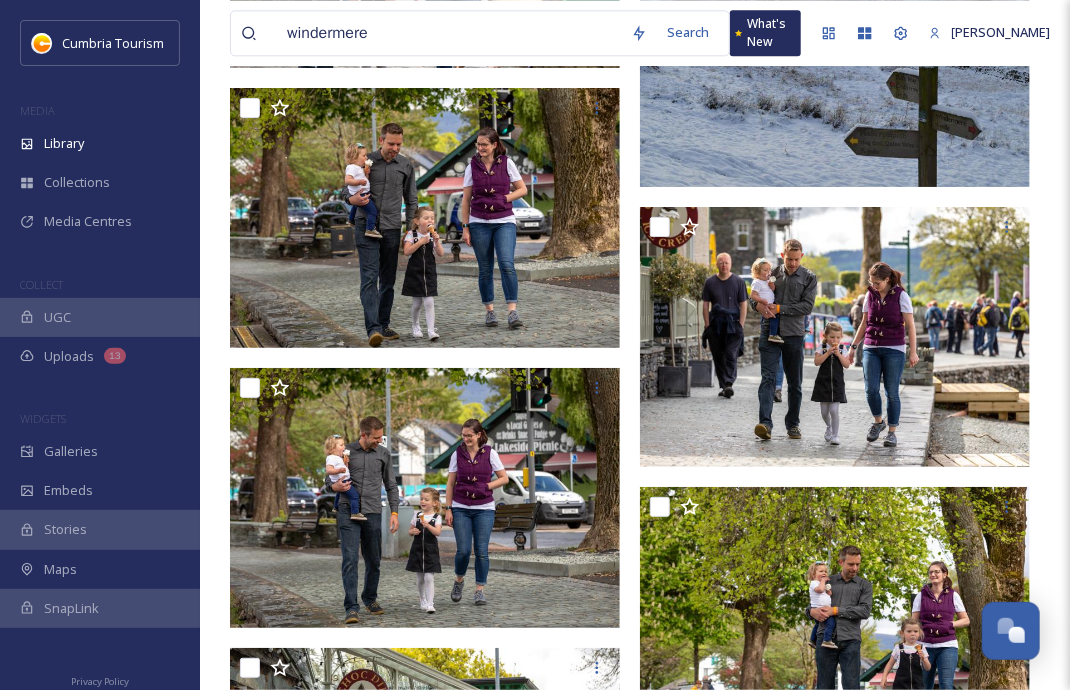 scroll, scrollTop: 4447, scrollLeft: 0, axis: vertical 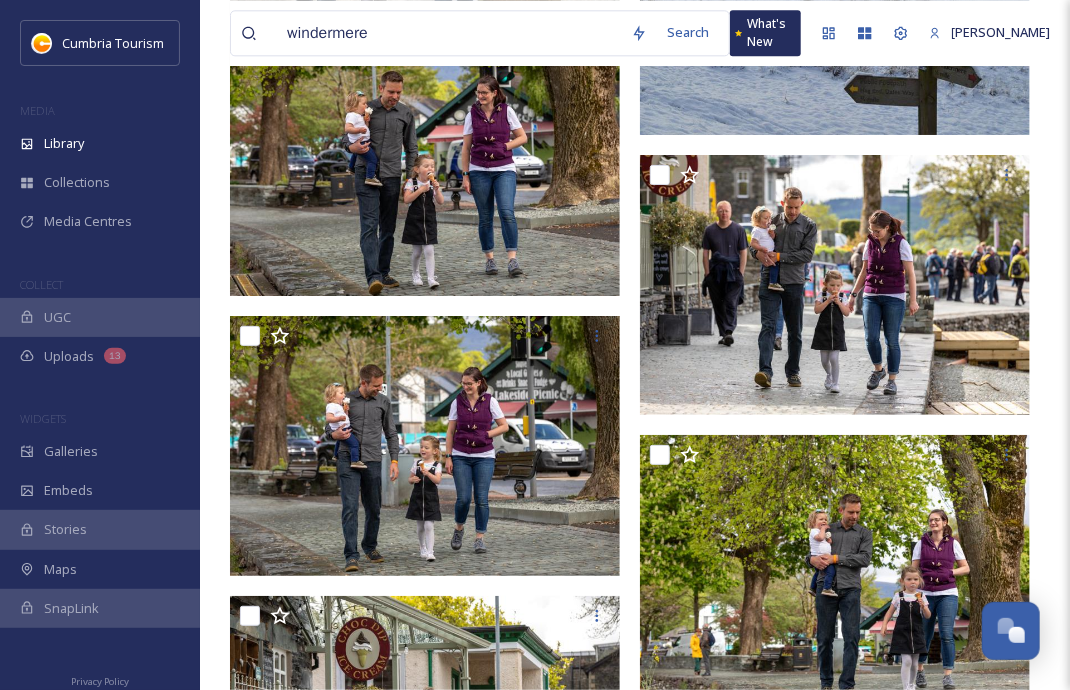 click on "windermere" at bounding box center (449, 33) 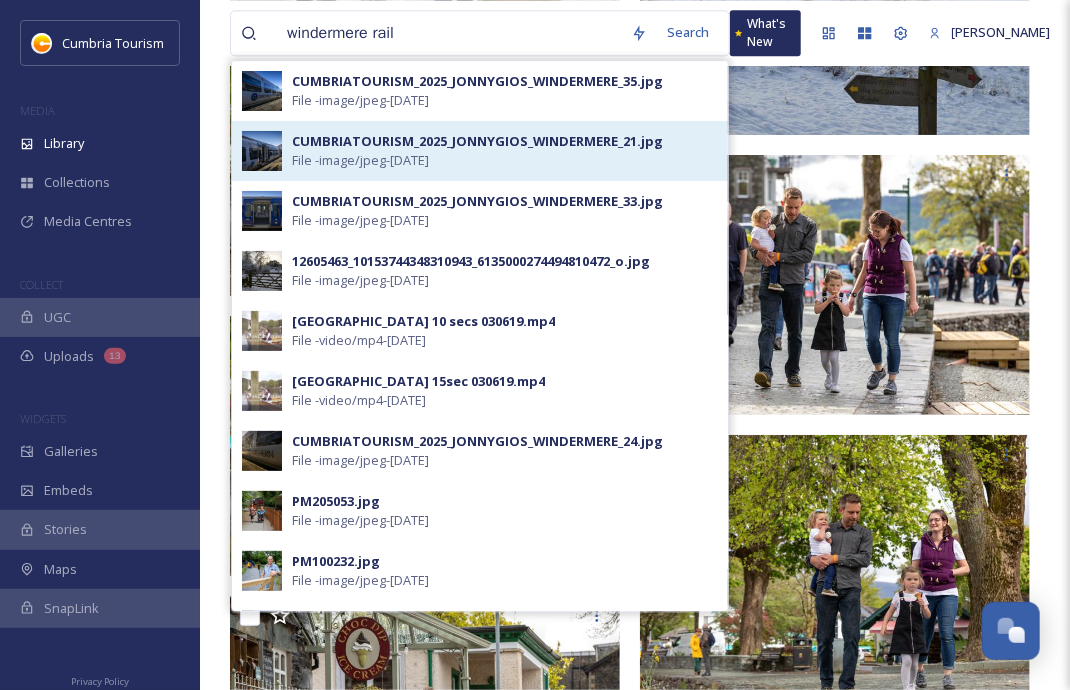 type on "windermere rail" 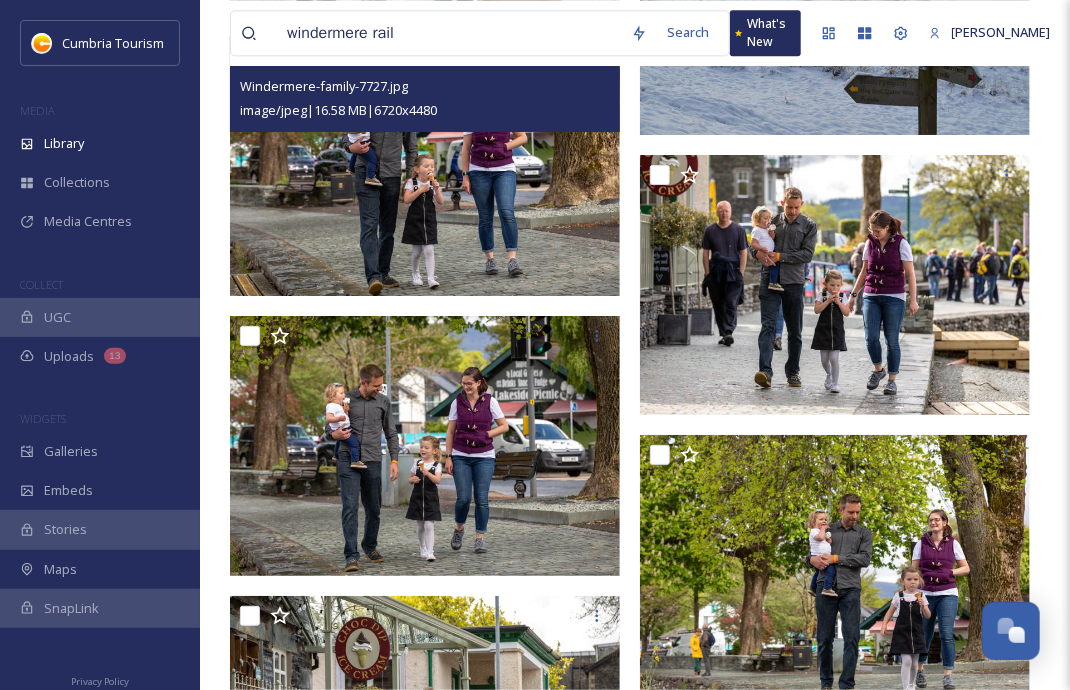 scroll, scrollTop: 0, scrollLeft: 0, axis: both 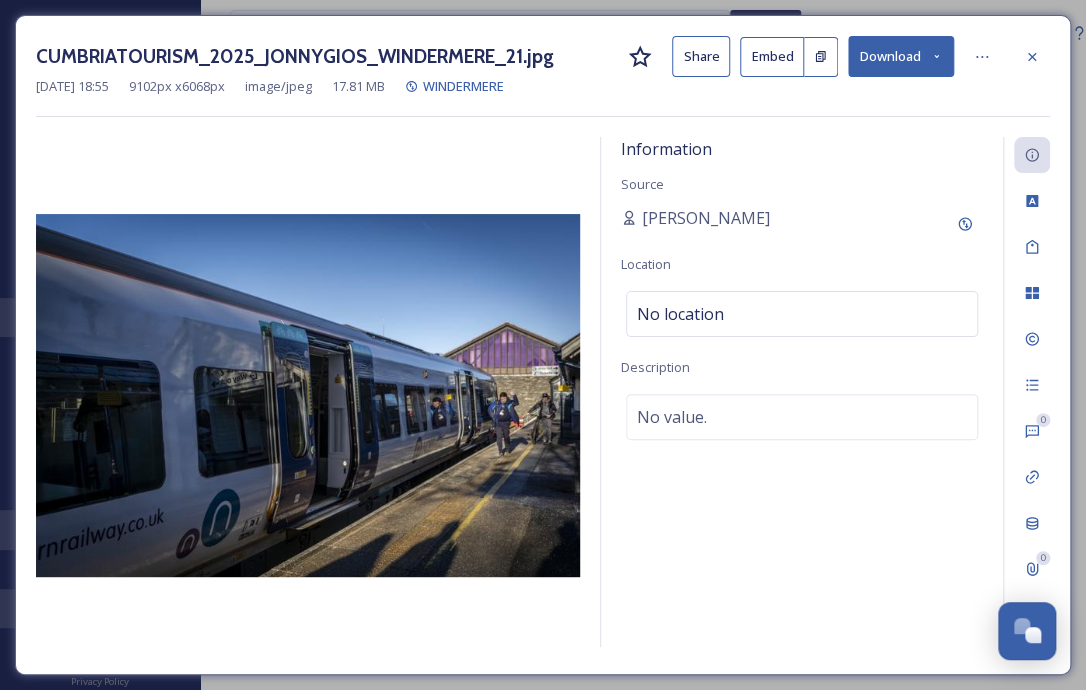 click on "Download" at bounding box center [901, 56] 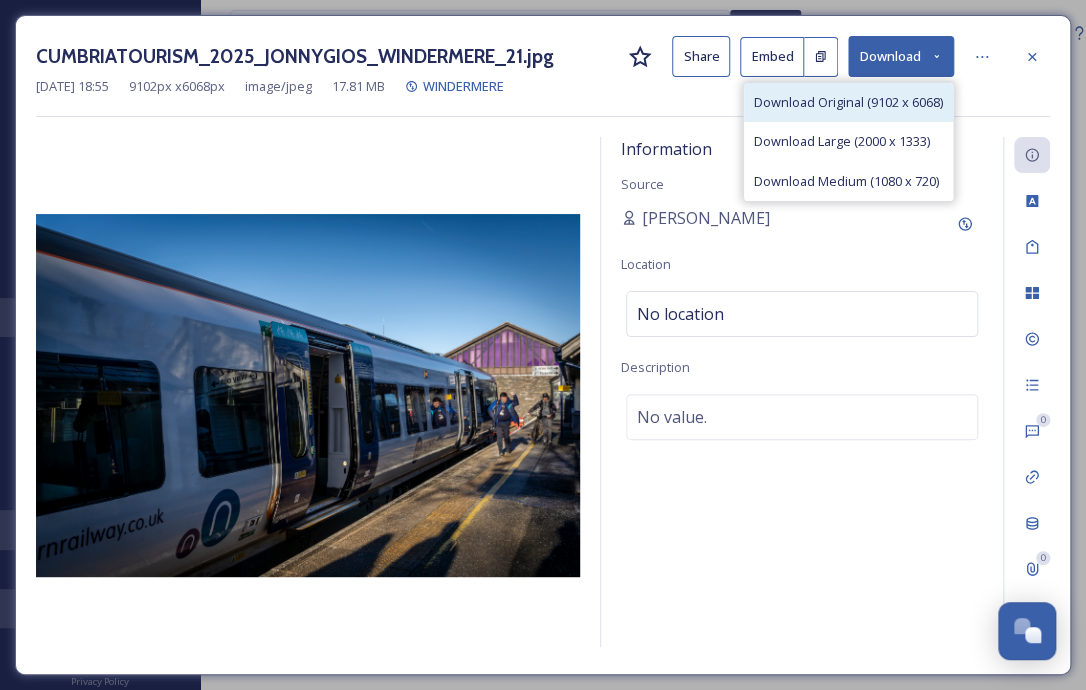 click on "Download Original (9102 x 6068)" at bounding box center (848, 102) 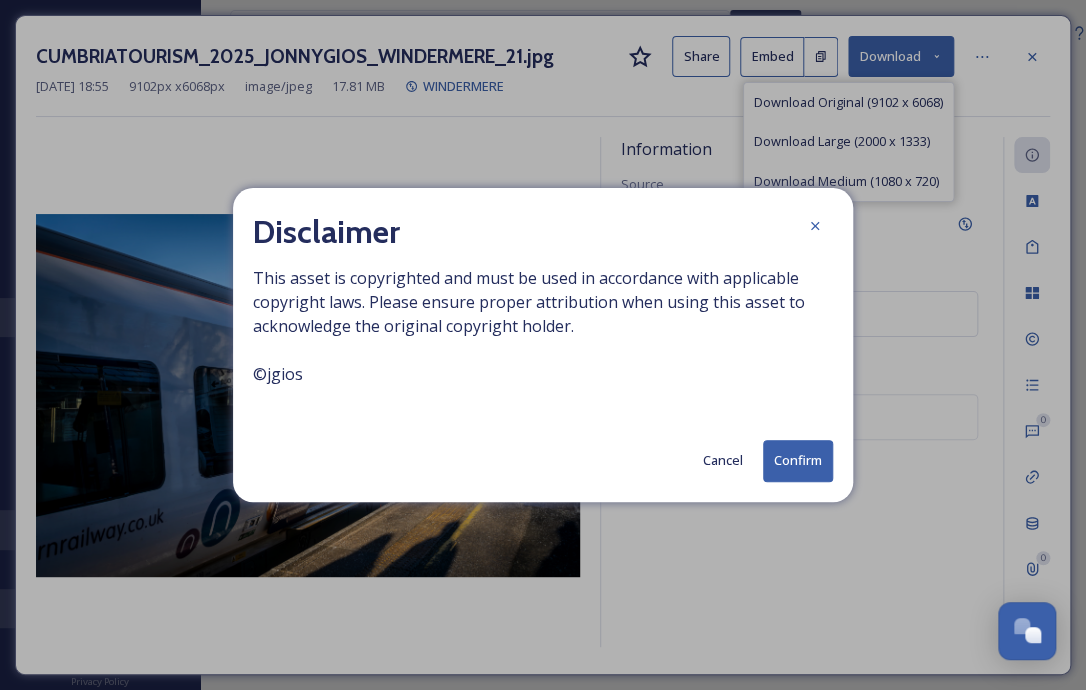 click on "Confirm" at bounding box center [798, 460] 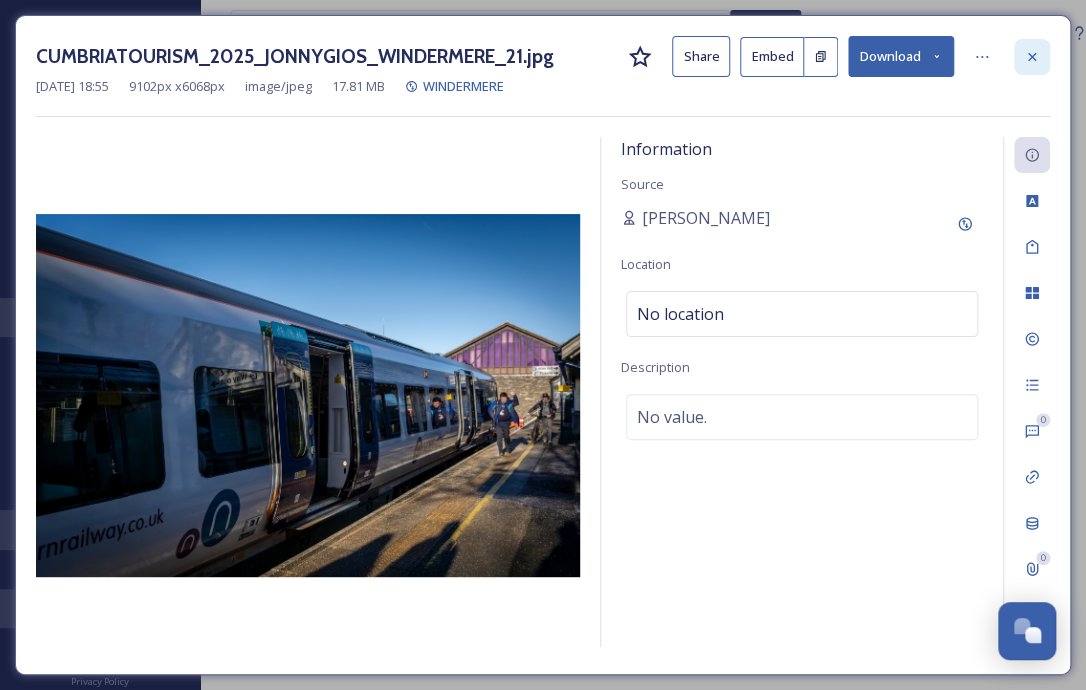 click 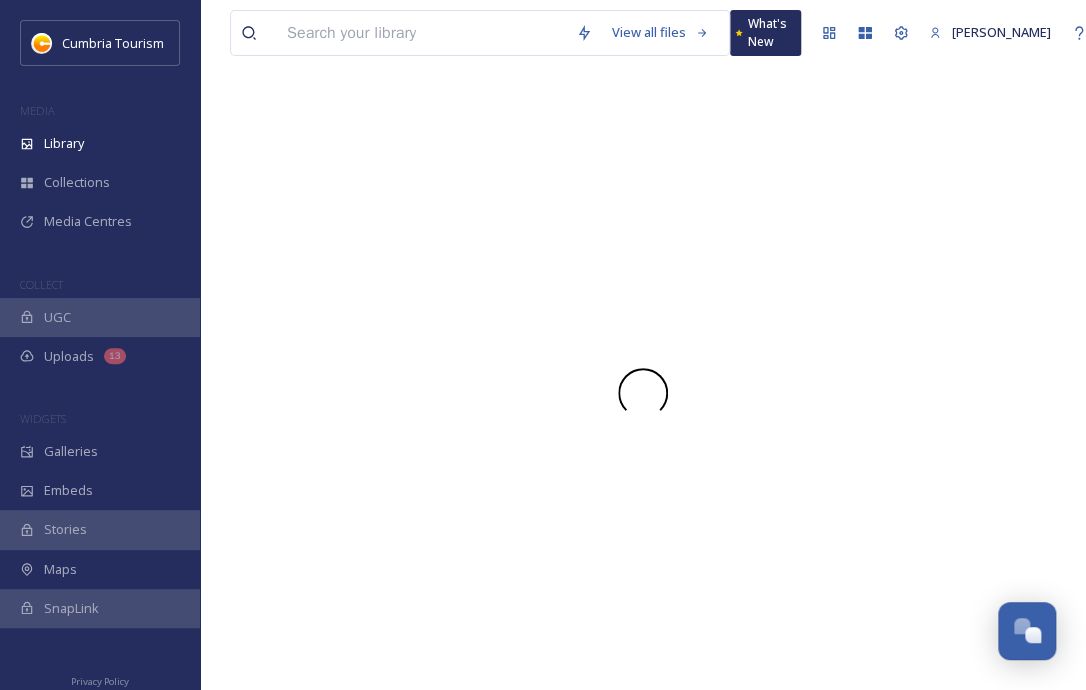 click at bounding box center (421, 33) 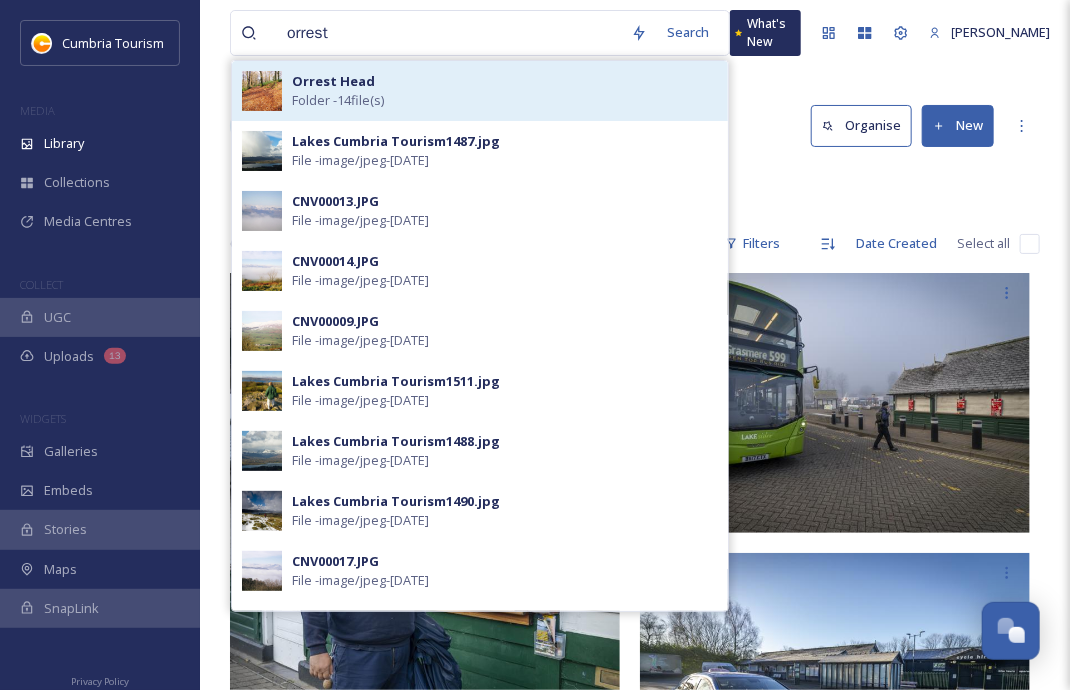 click on "Folder  -  14  file(s)" at bounding box center (338, 100) 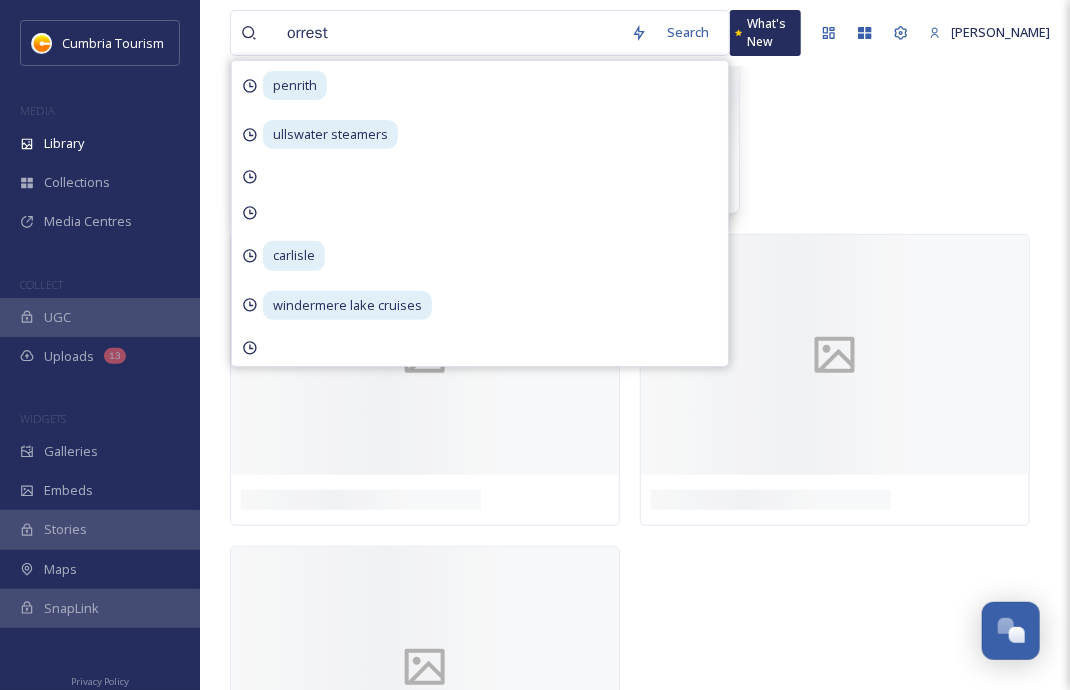 scroll, scrollTop: 147, scrollLeft: 0, axis: vertical 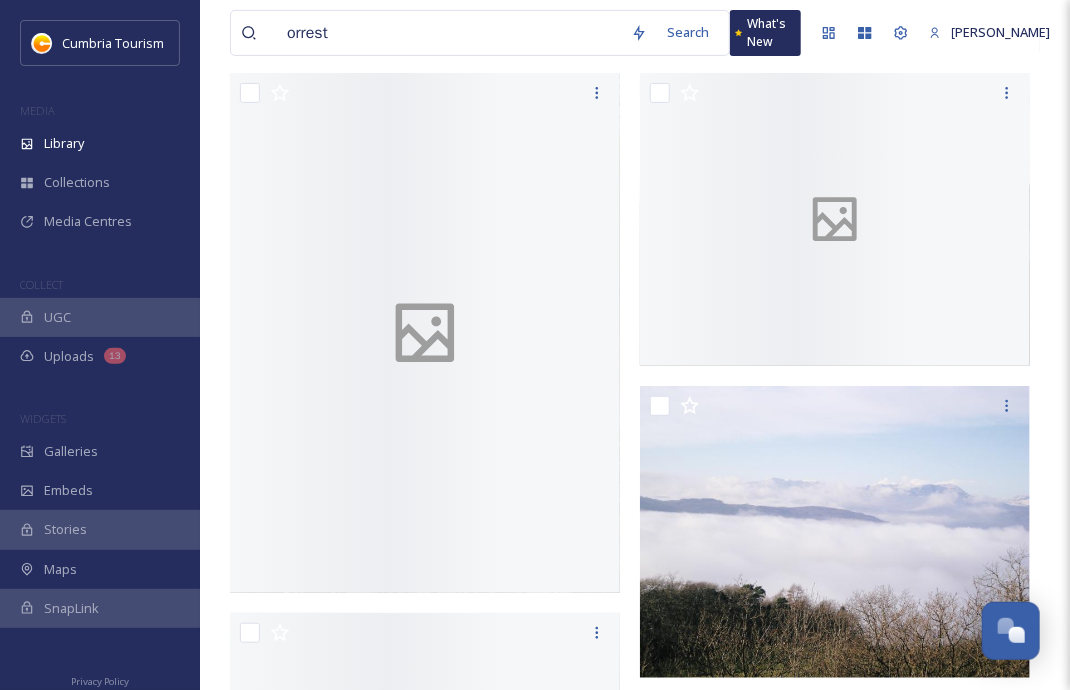 click on "orrest Search What's [GEOGRAPHIC_DATA][PERSON_NAME] Organise New Root Cumbria Media Library [GEOGRAPHIC_DATA] Orrest Head Your Selections There is nothing here. 14  file s Filters Date Created Select all You've reached the end" at bounding box center (635, 1151) 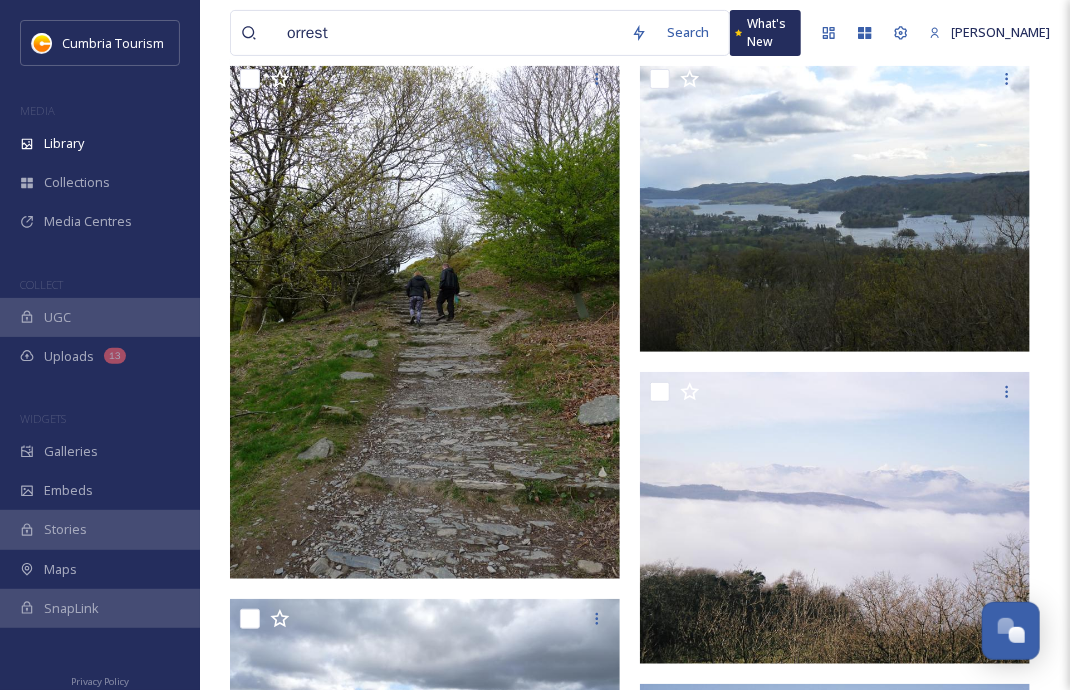 scroll, scrollTop: 212, scrollLeft: 0, axis: vertical 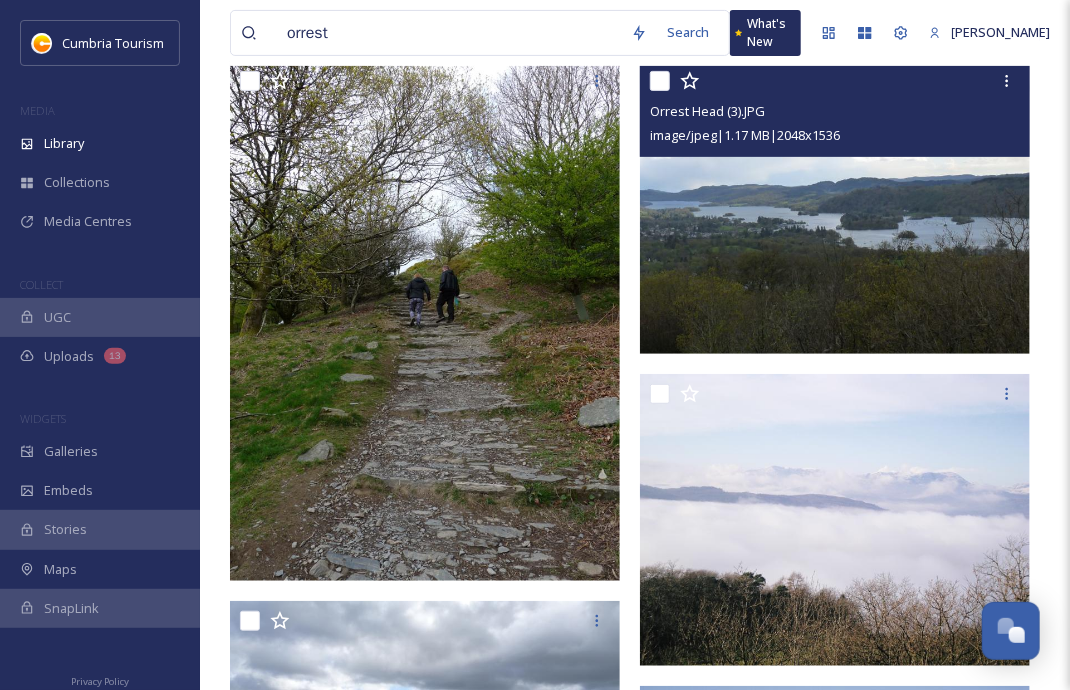 click at bounding box center (835, 207) 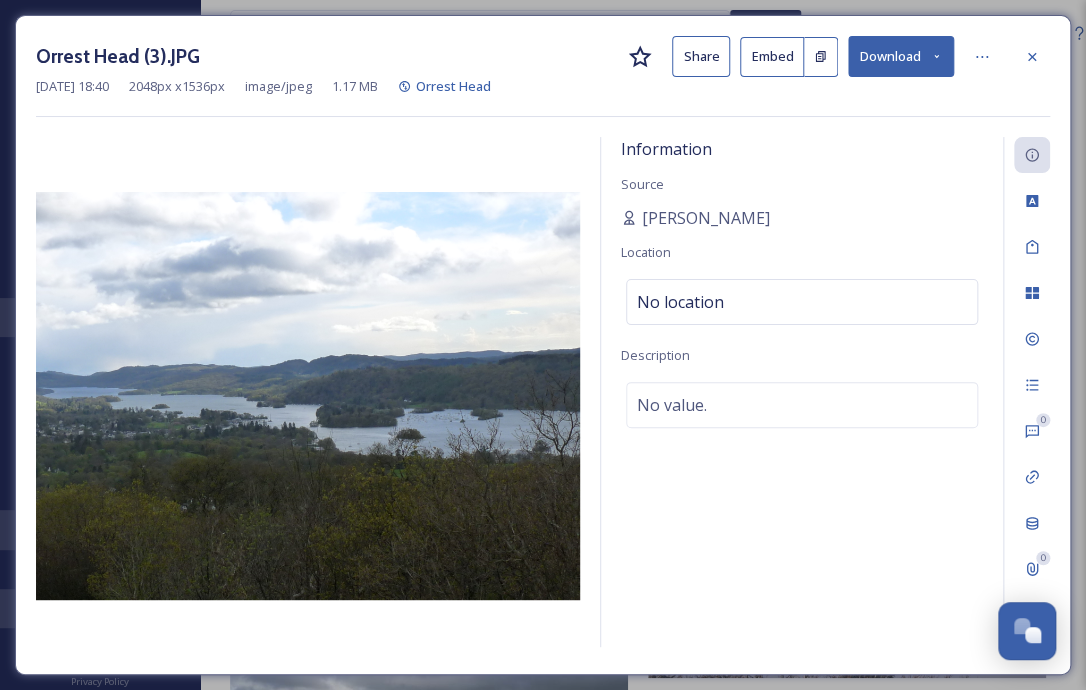 click on "Download" at bounding box center [901, 56] 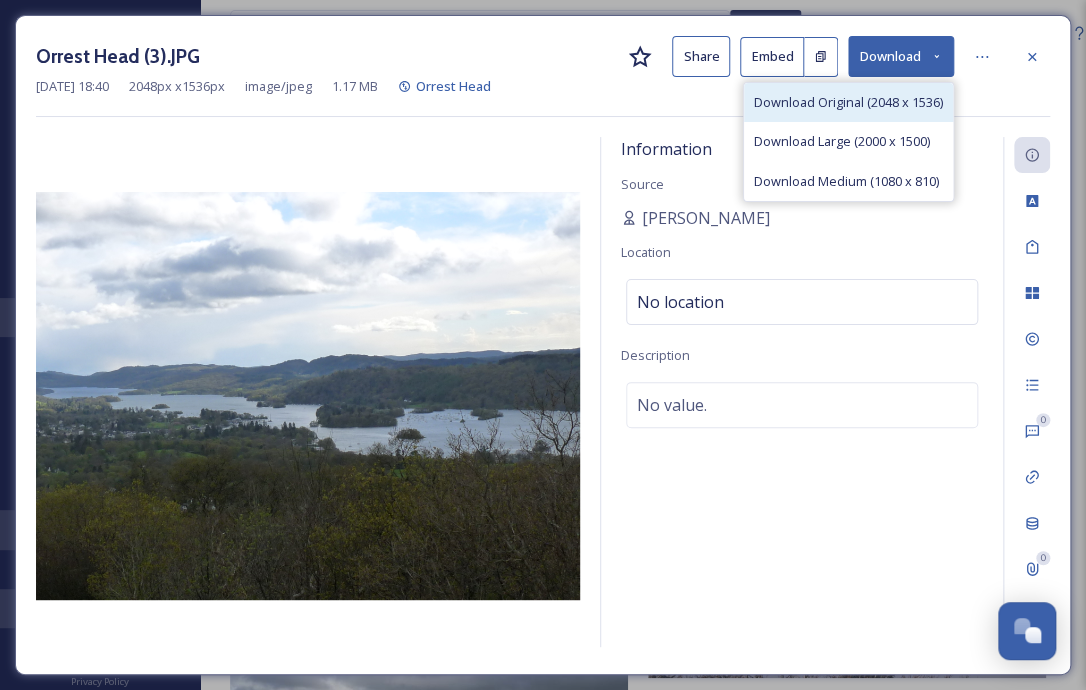 click on "Download Original (2048 x 1536)" at bounding box center (848, 102) 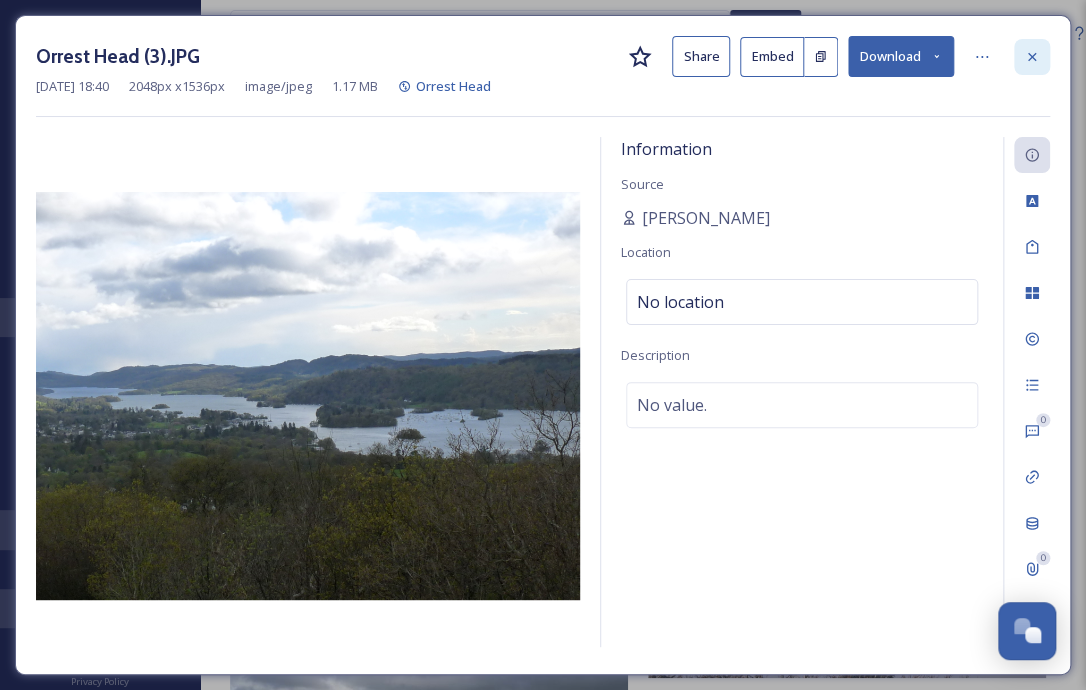 click 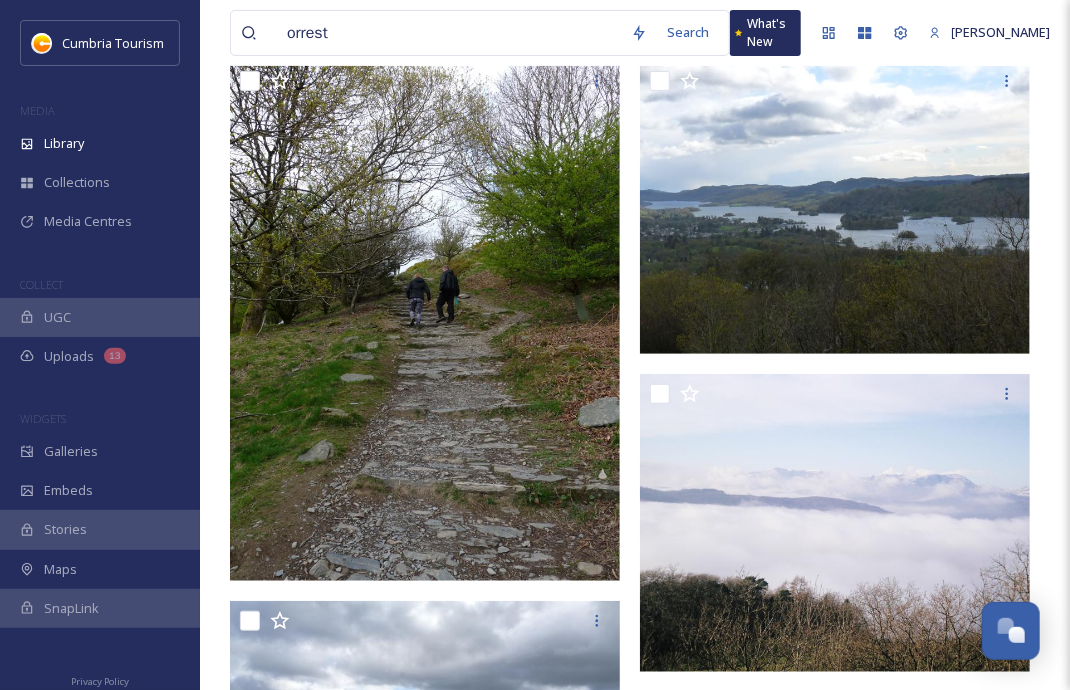 click on "orrest" at bounding box center (449, 33) 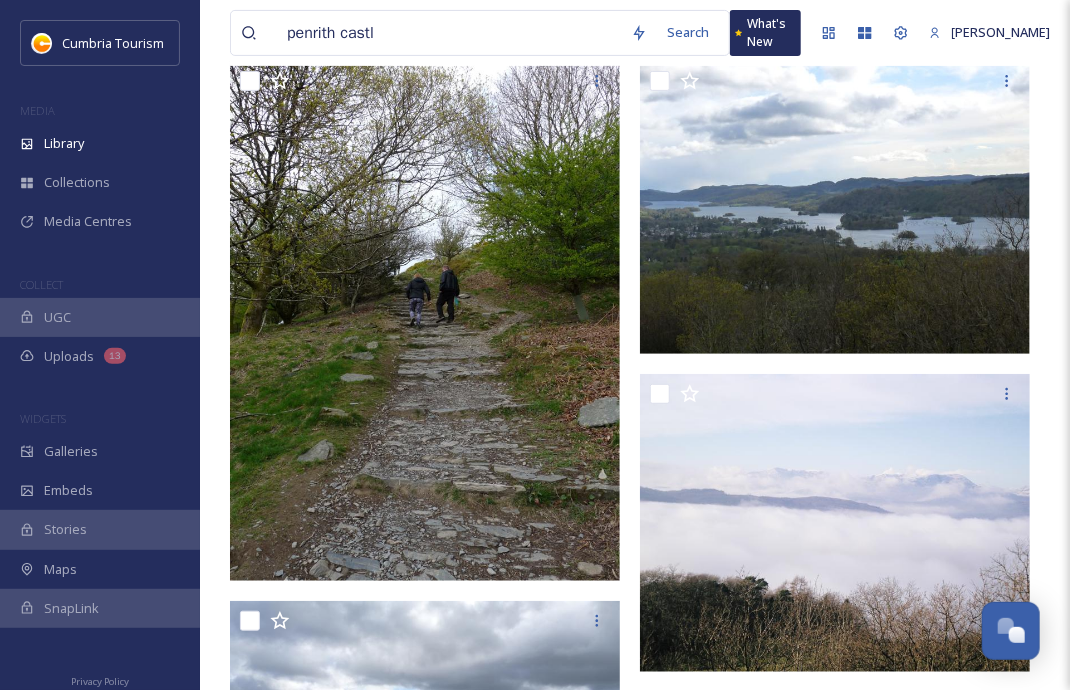 type on "[GEOGRAPHIC_DATA]" 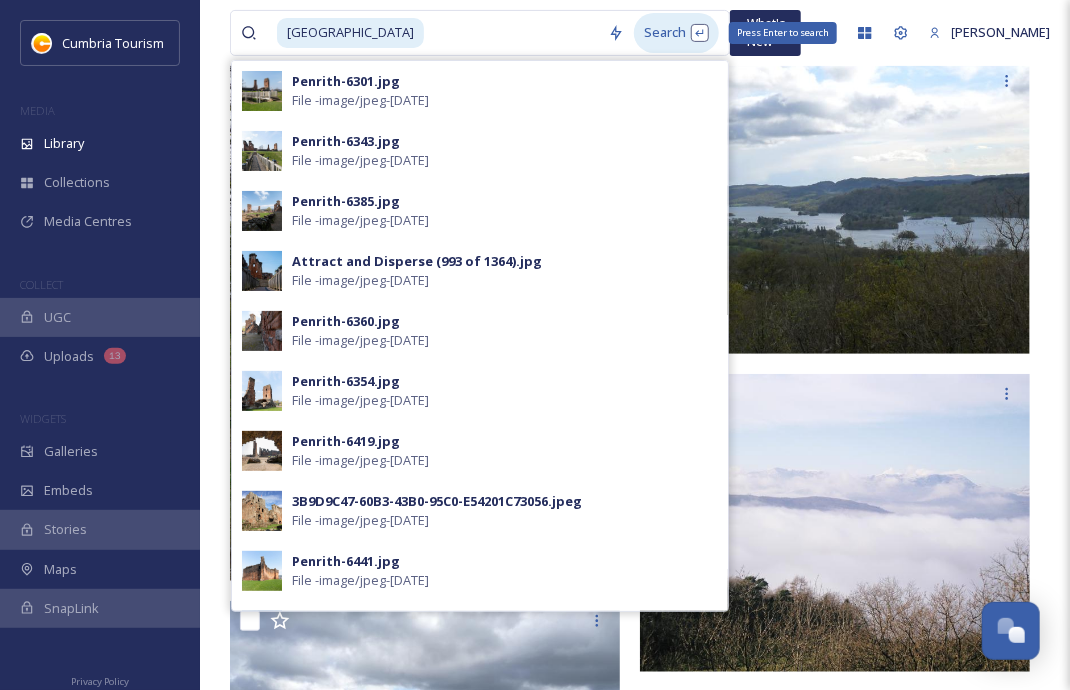 type 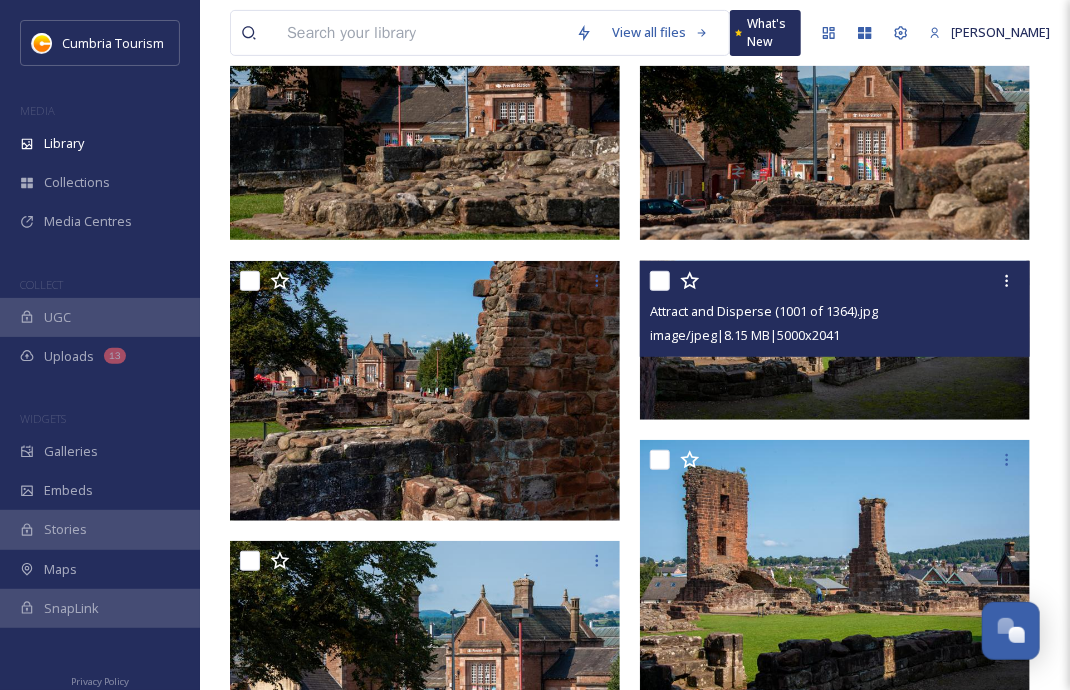 scroll, scrollTop: 300, scrollLeft: 0, axis: vertical 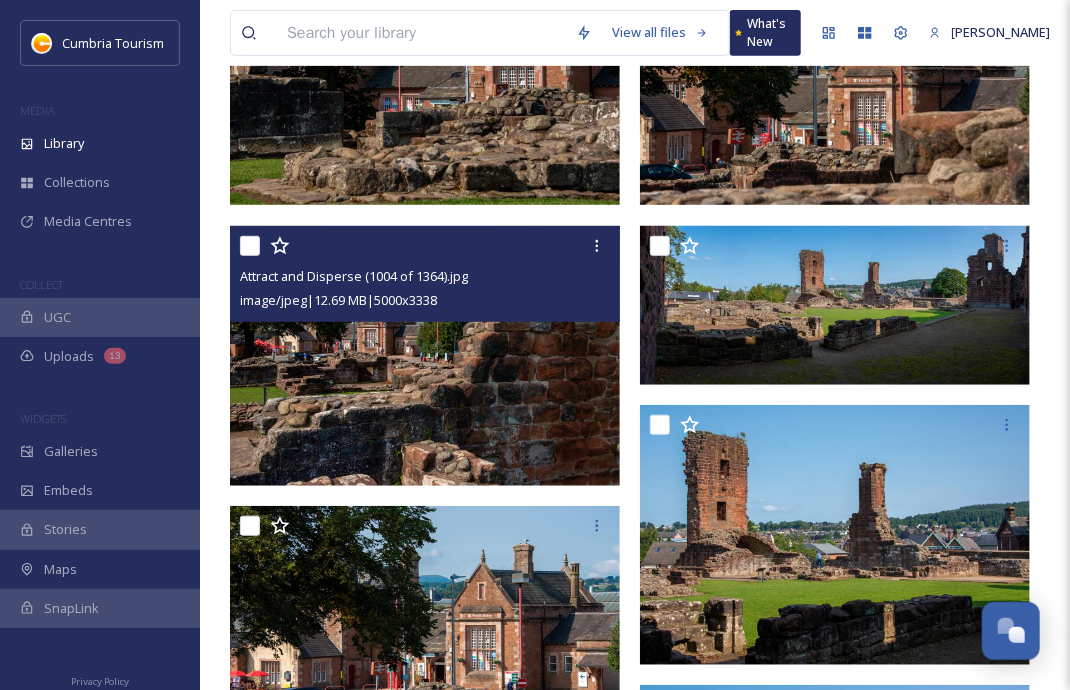 click at bounding box center (425, 356) 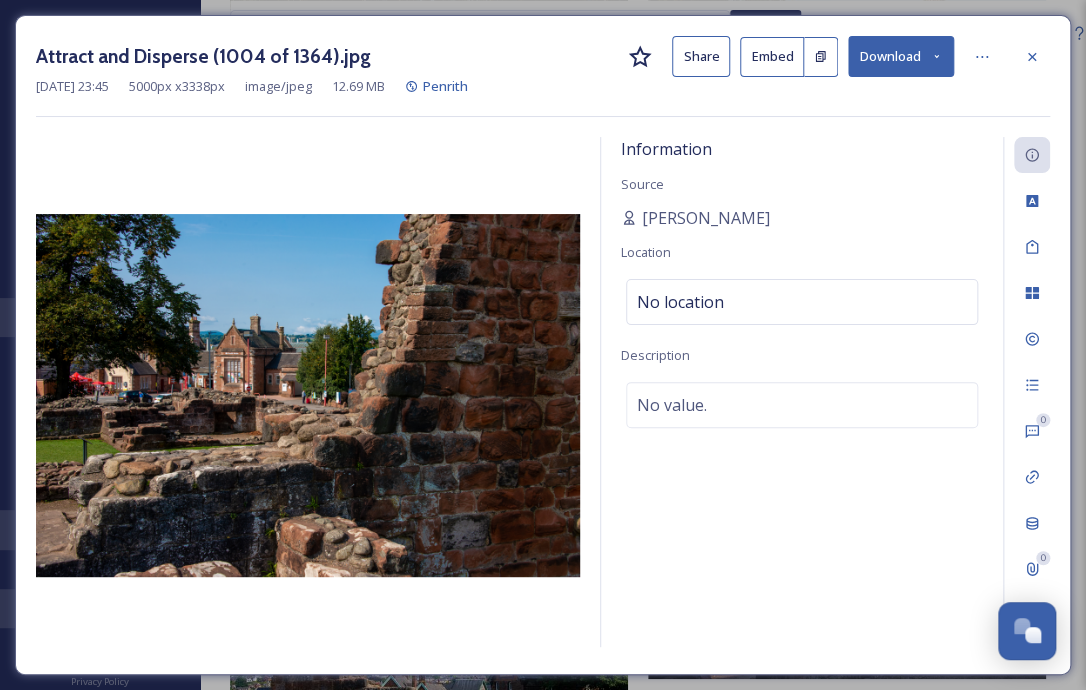 click on "Download" at bounding box center (901, 56) 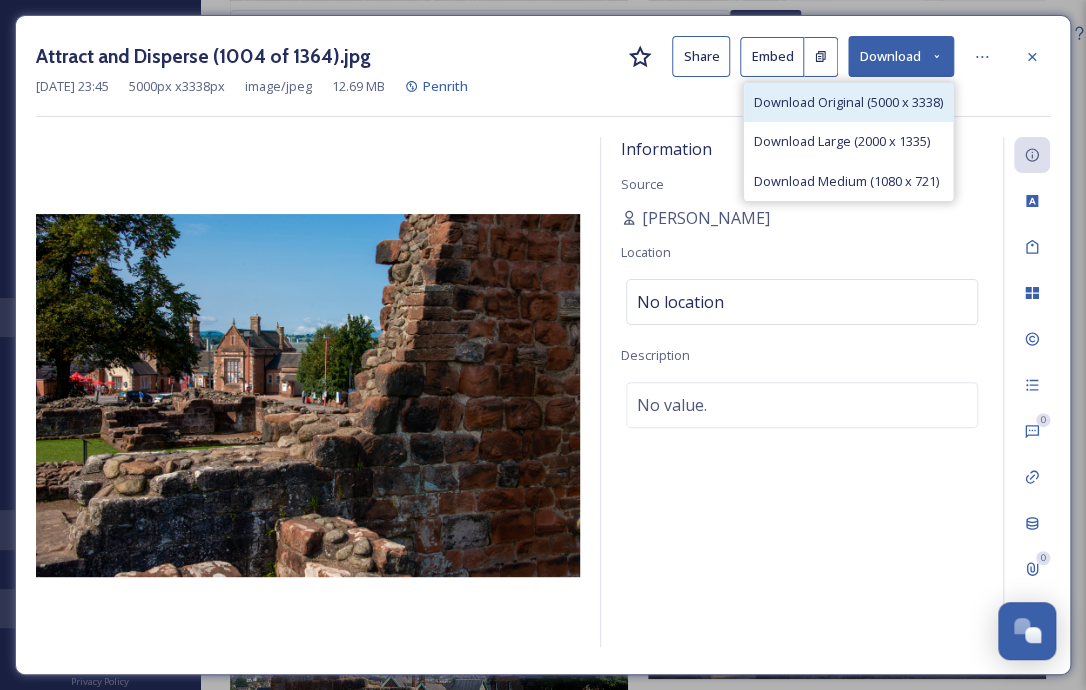 click on "Download Original (5000 x 3338)" at bounding box center (848, 102) 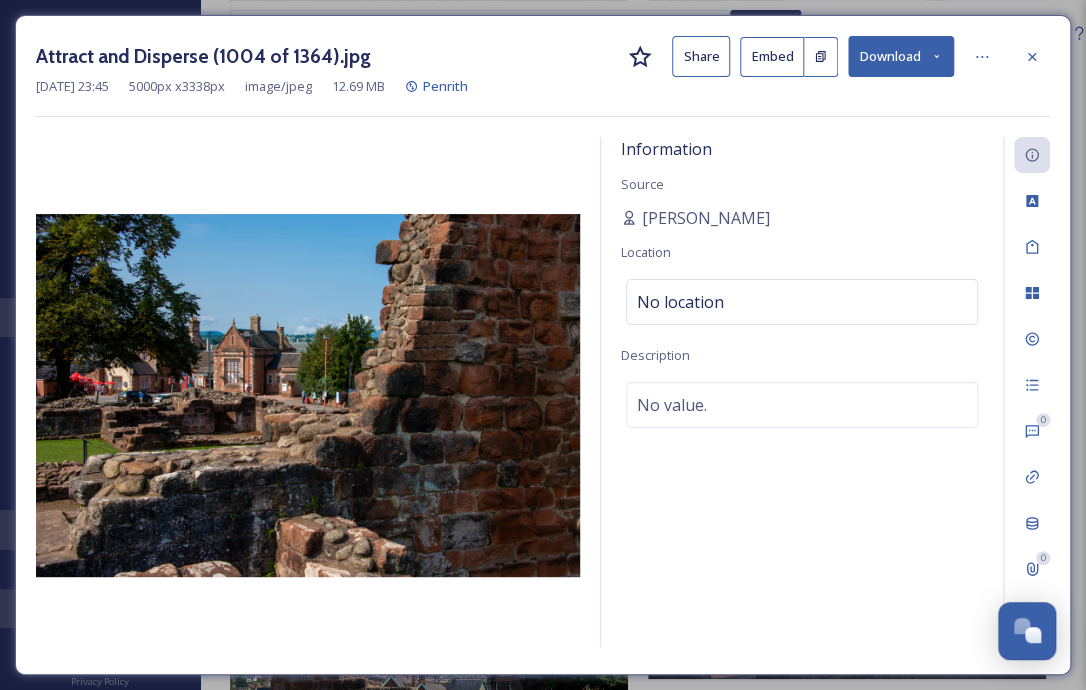 click on "Download" at bounding box center [901, 56] 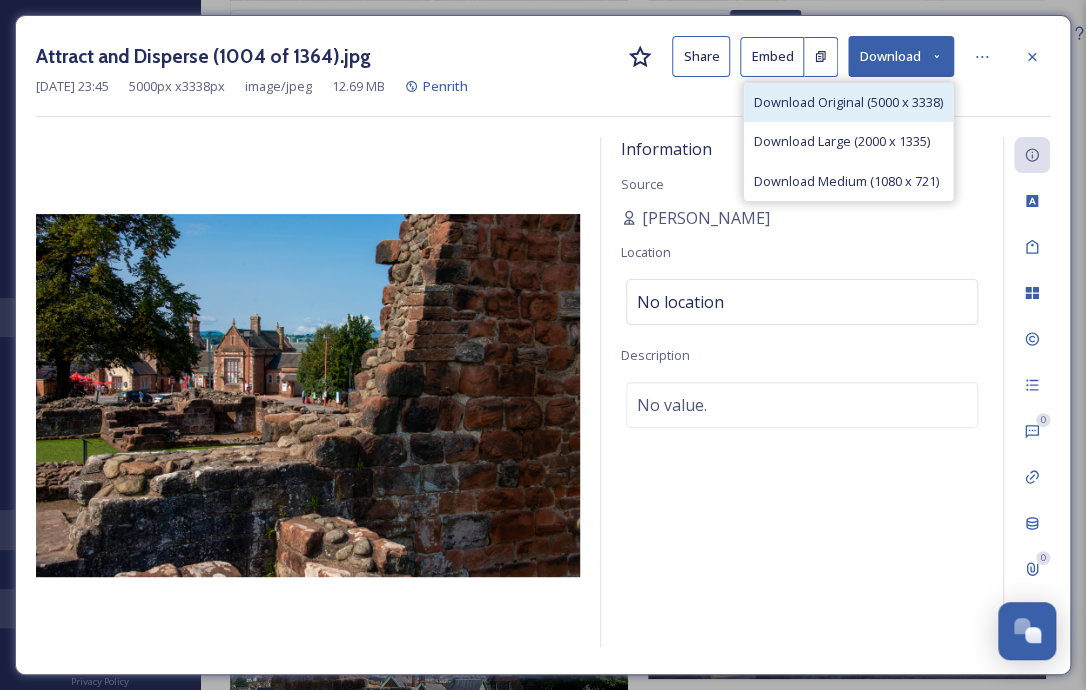 click on "Download Original (5000 x 3338)" at bounding box center (848, 102) 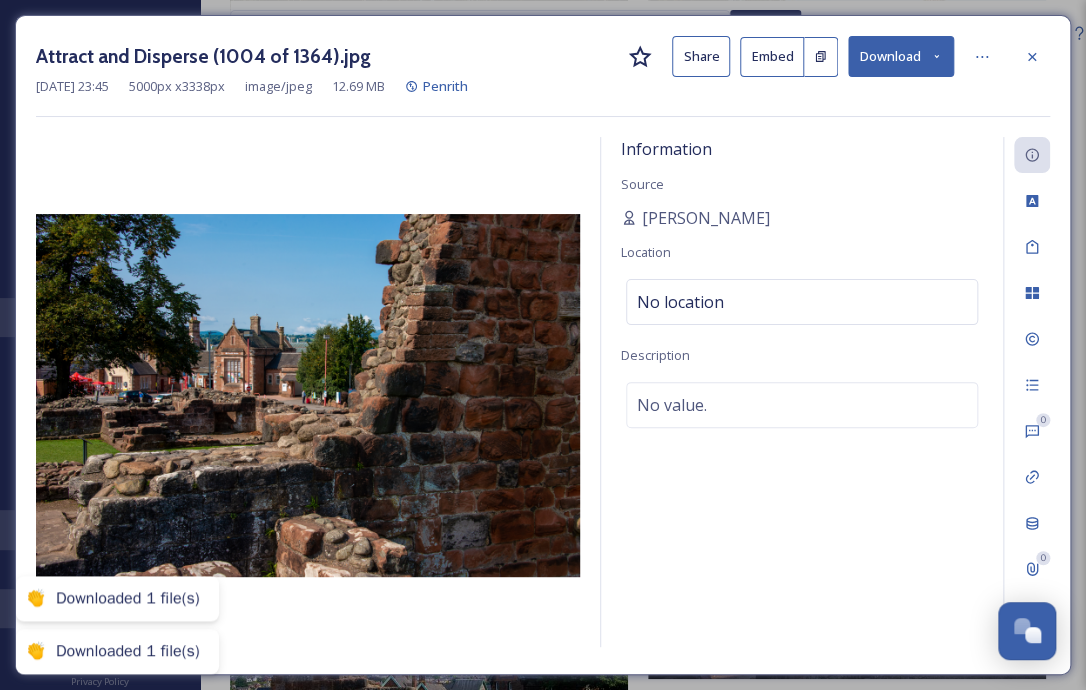click on "[DATE] 23:45 5000 px x  3338 px image/jpeg 12.69 MB Penrith" at bounding box center [543, 86] 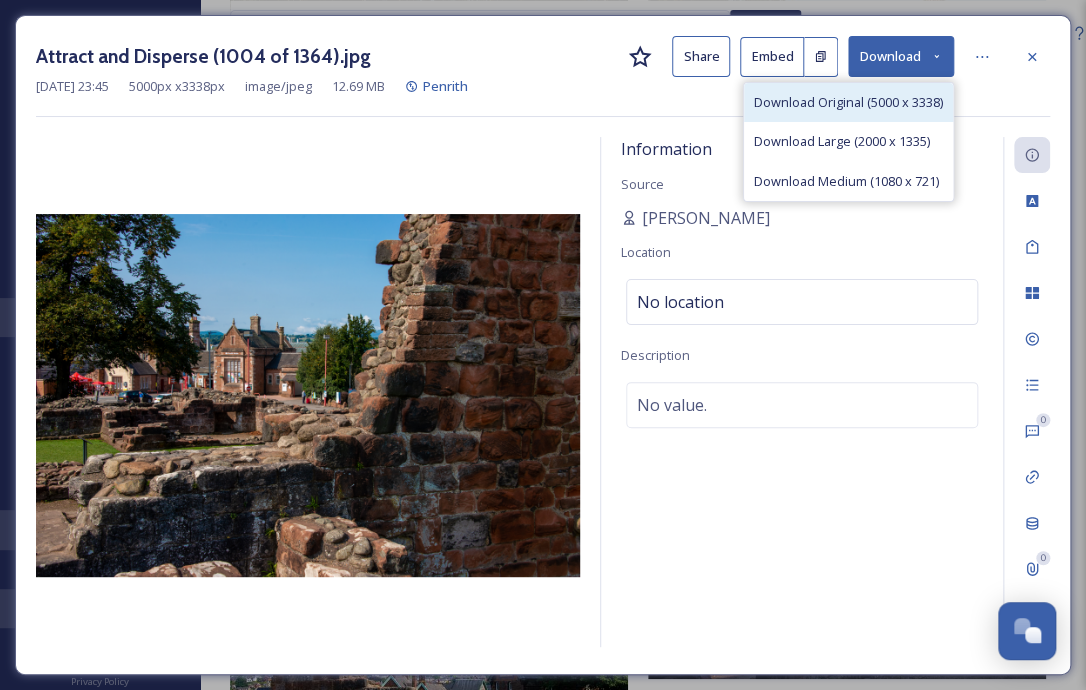 click on "Download Original (5000 x 3338)" at bounding box center [848, 102] 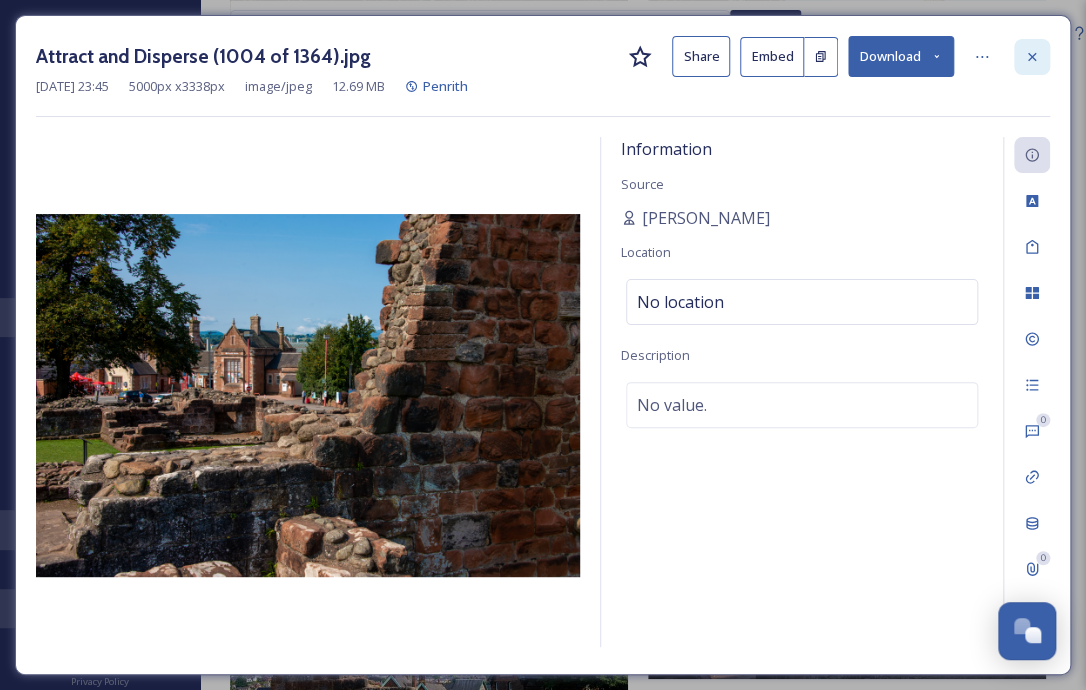 click 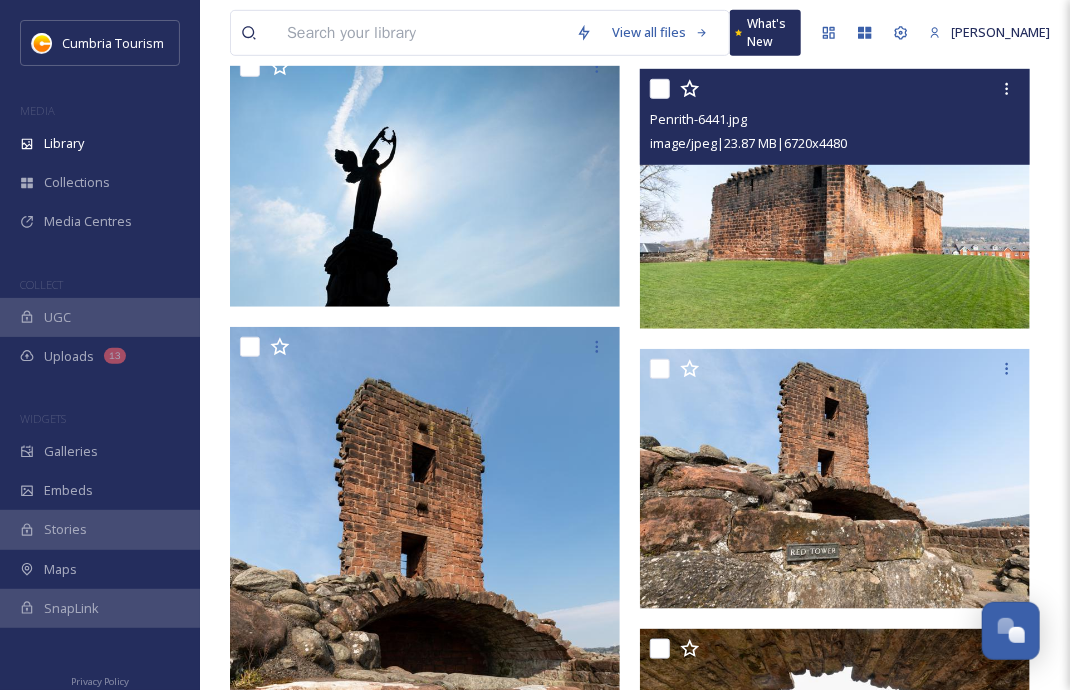 scroll, scrollTop: 3100, scrollLeft: 0, axis: vertical 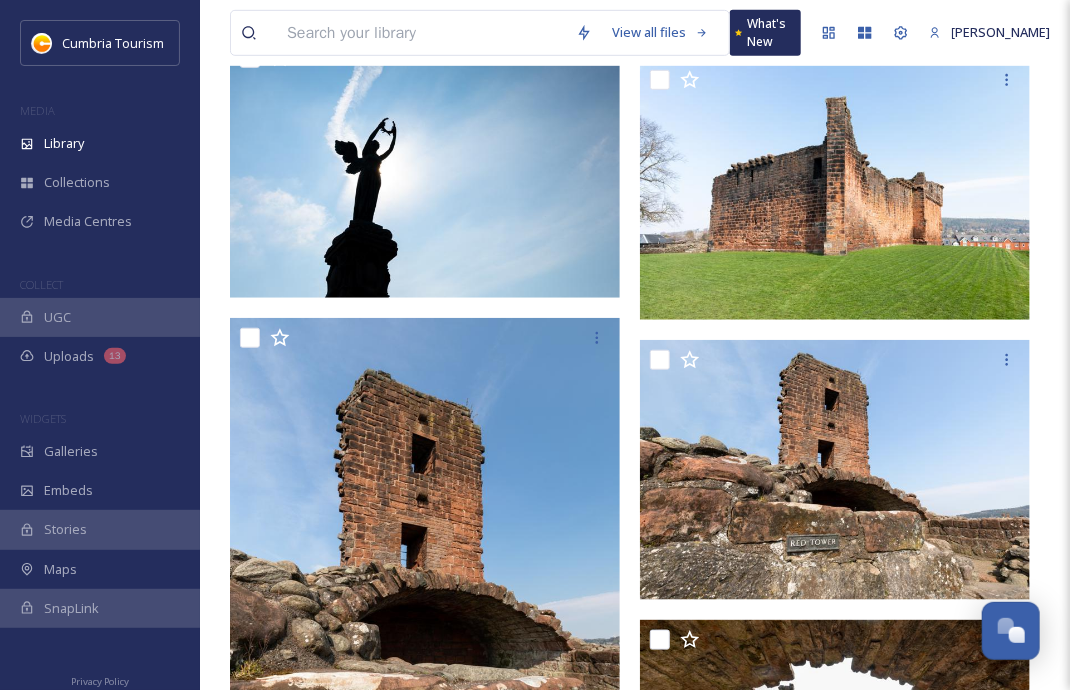 click at bounding box center [421, 33] 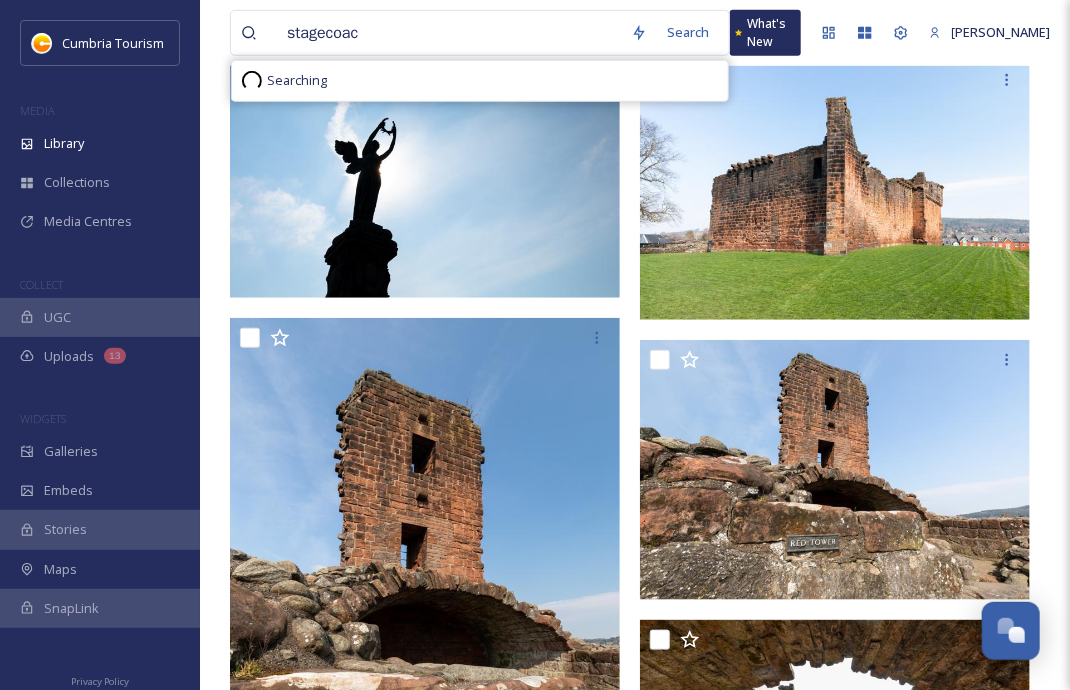type on "stagecoach" 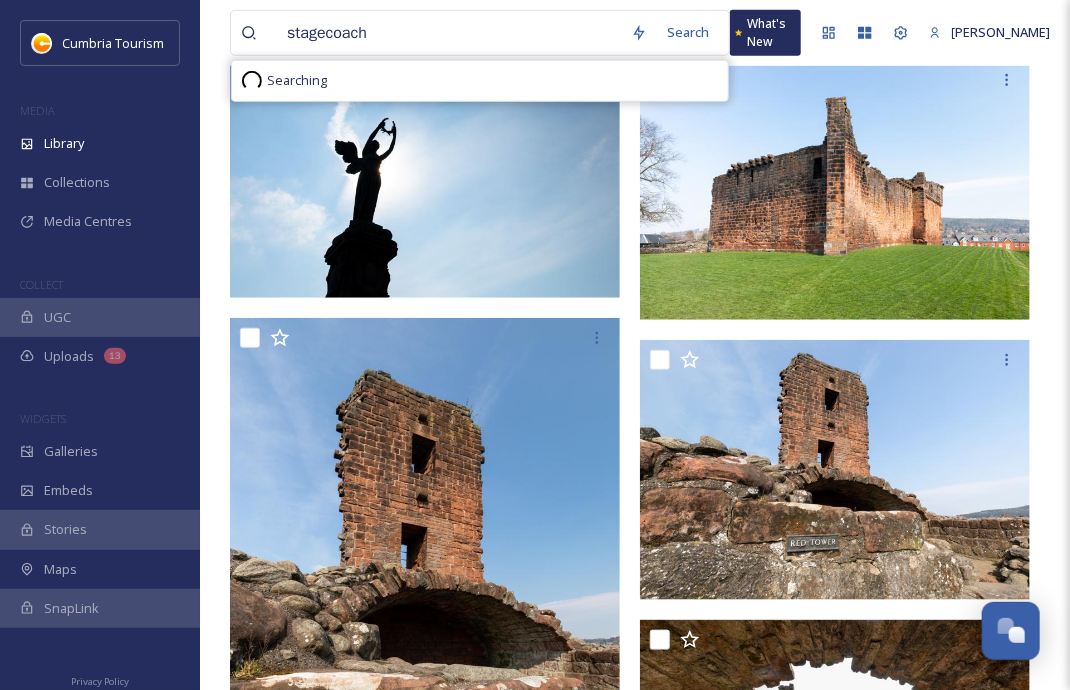type 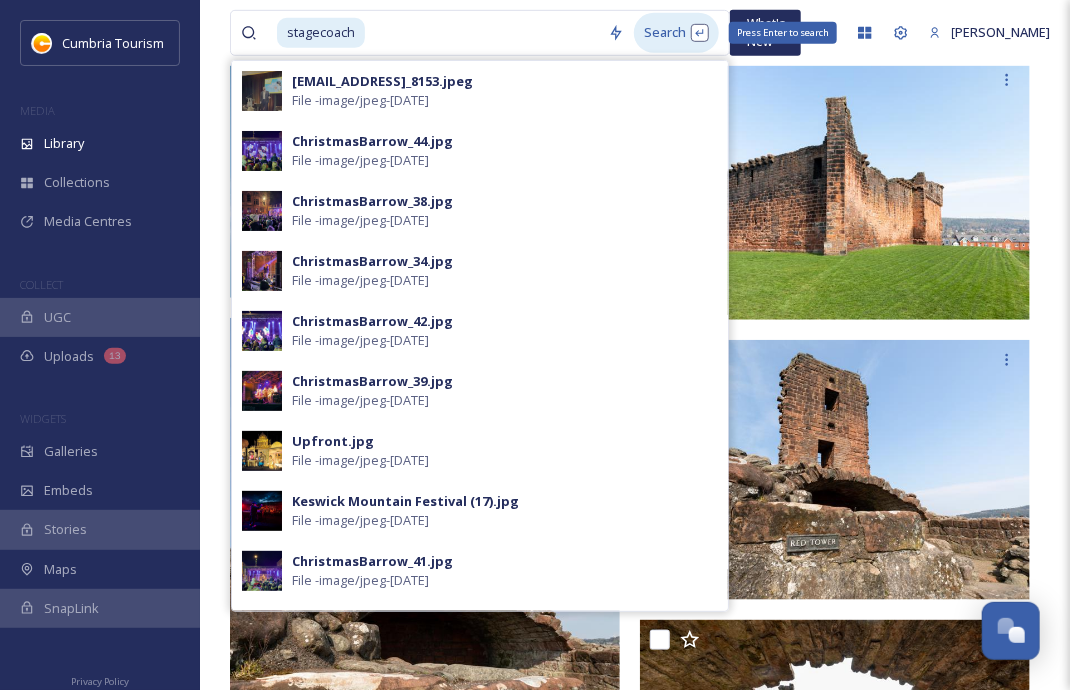 click on "Search Press Enter to search" at bounding box center (676, 32) 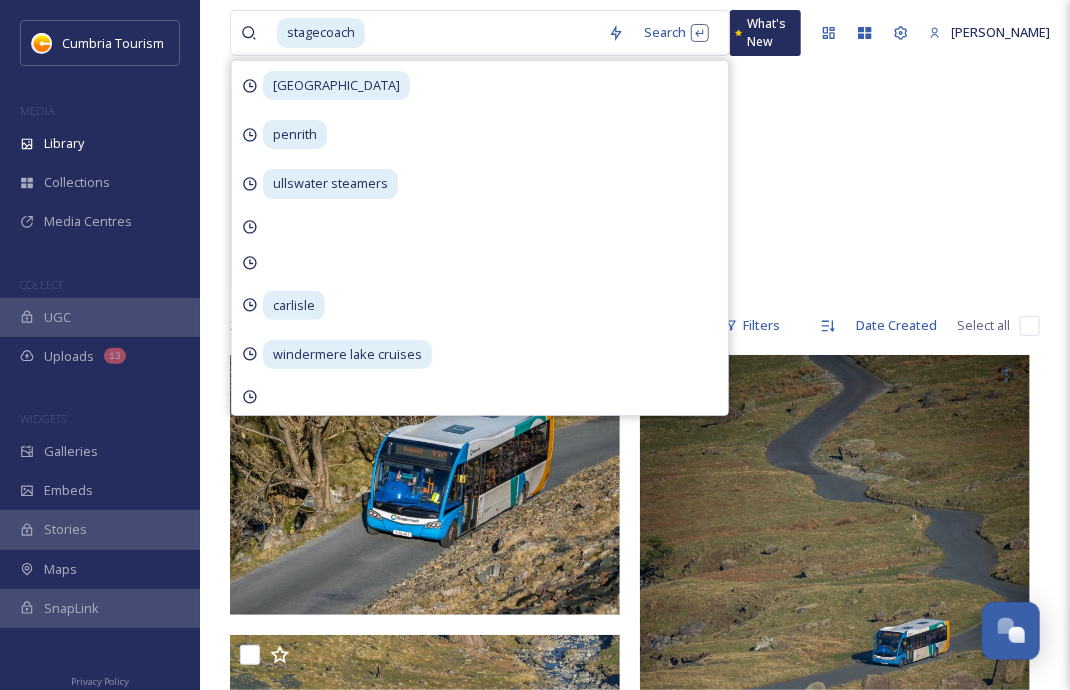 scroll, scrollTop: 0, scrollLeft: 0, axis: both 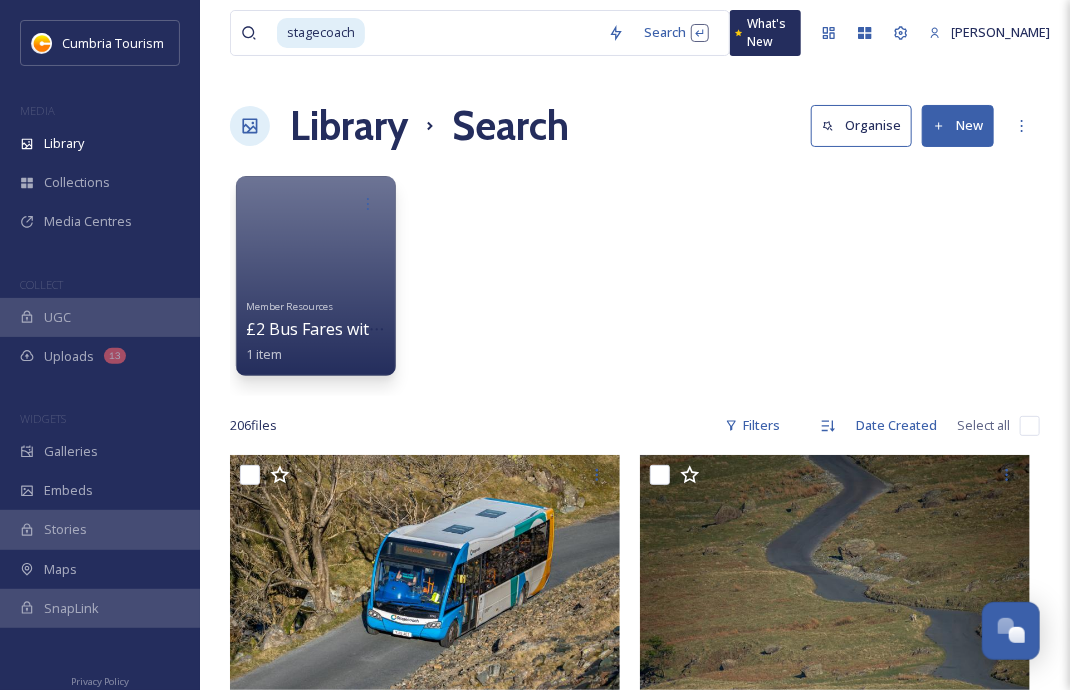 click on "Member Resources £2 Bus Fares with Stagecoach 1   item" at bounding box center (635, 281) 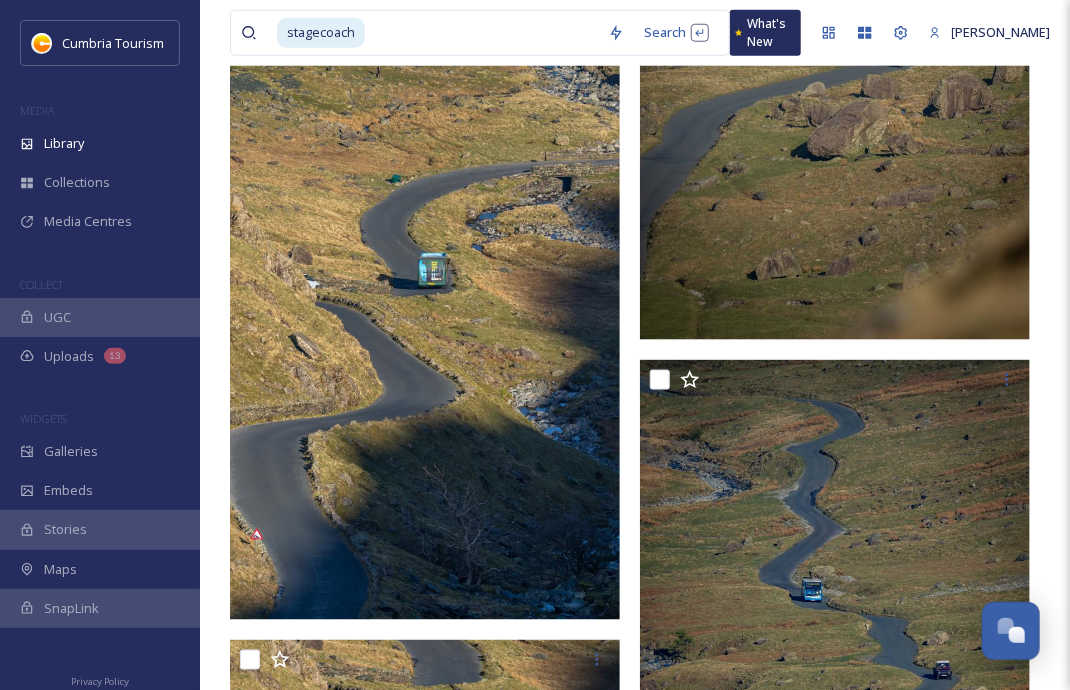 scroll, scrollTop: 600, scrollLeft: 0, axis: vertical 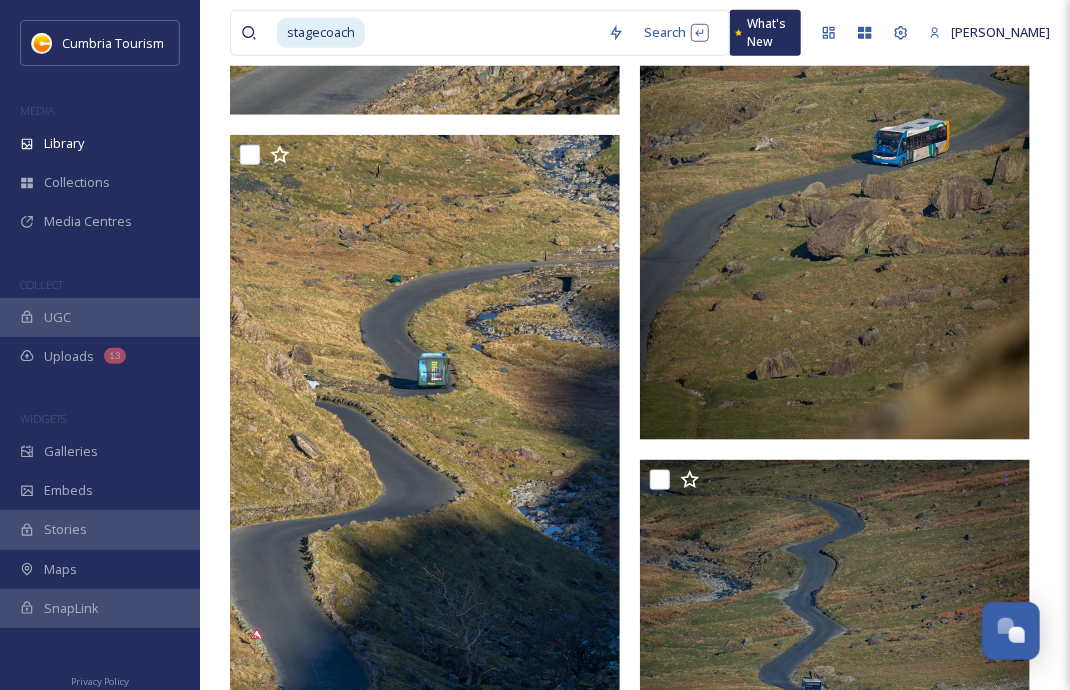 click at bounding box center (835, 147) 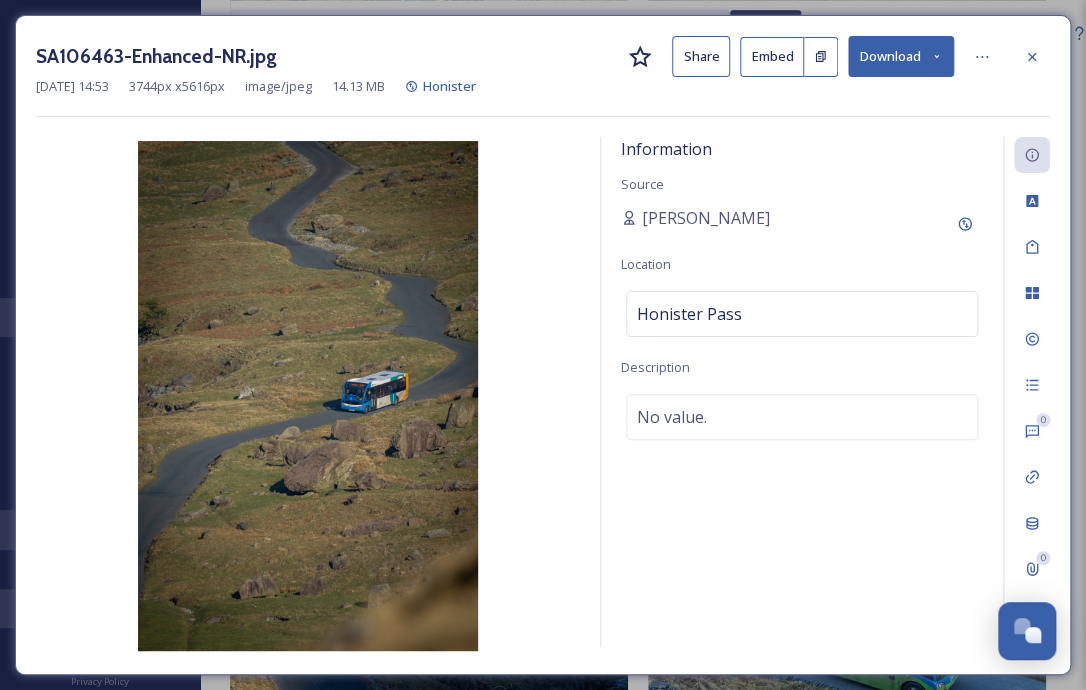 click at bounding box center [308, 396] 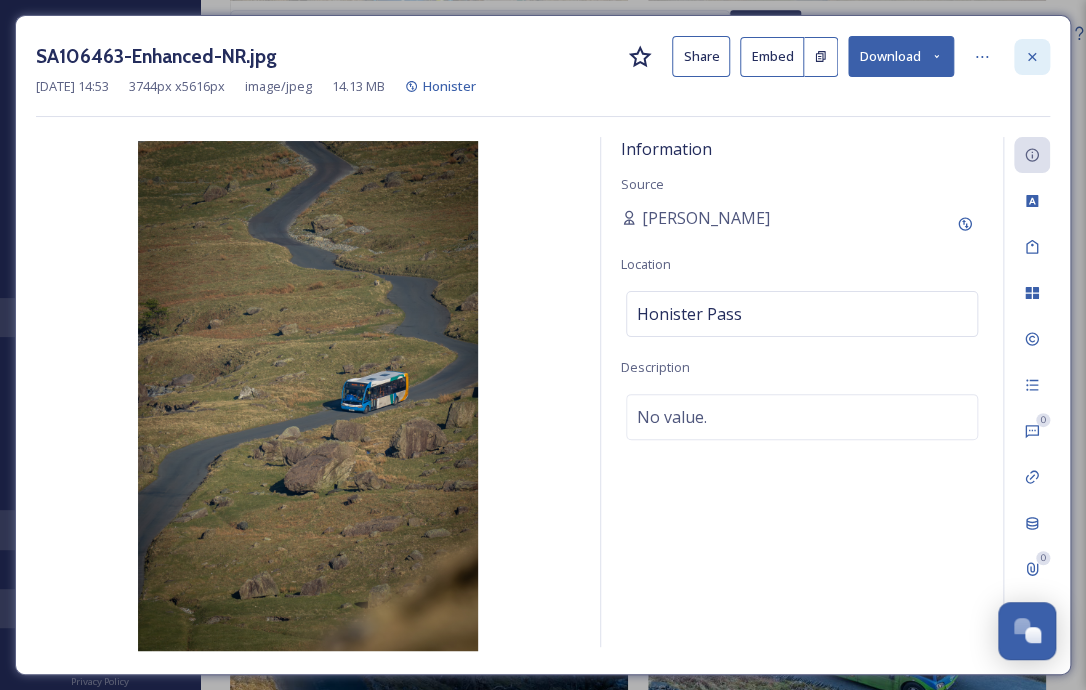 click at bounding box center [1032, 57] 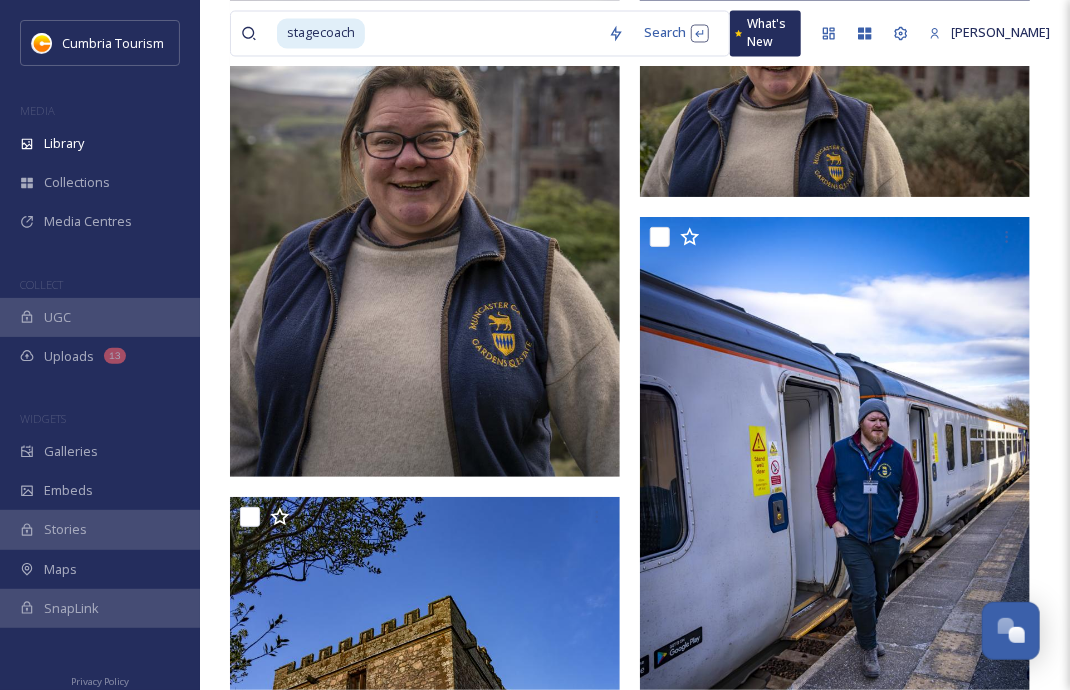 scroll, scrollTop: 9600, scrollLeft: 0, axis: vertical 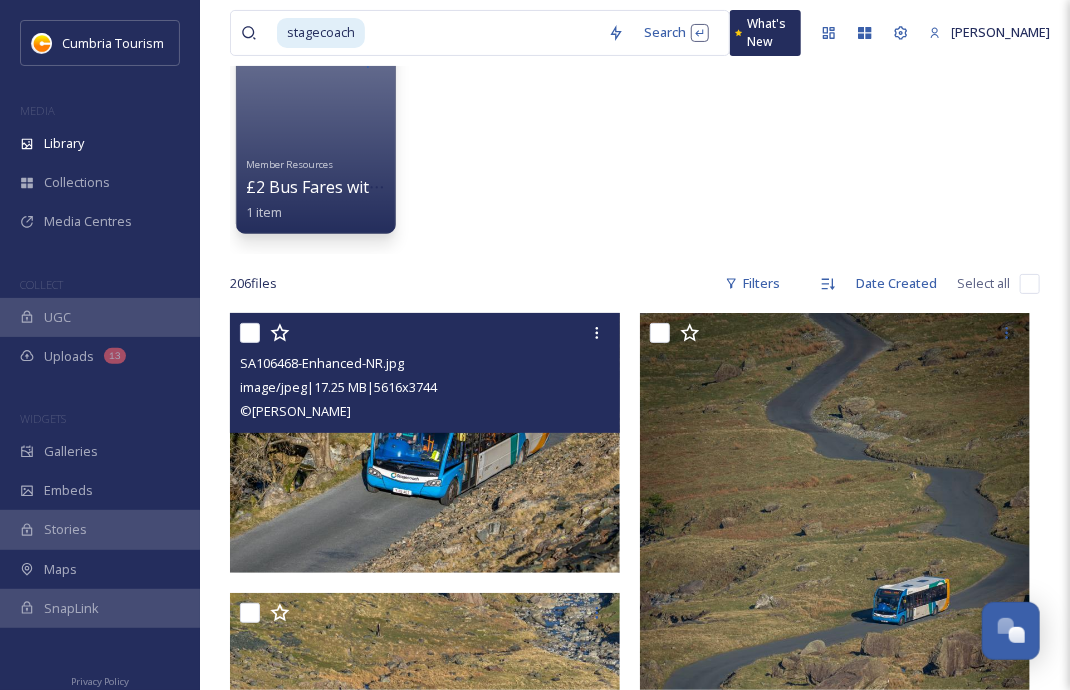 click at bounding box center (425, 443) 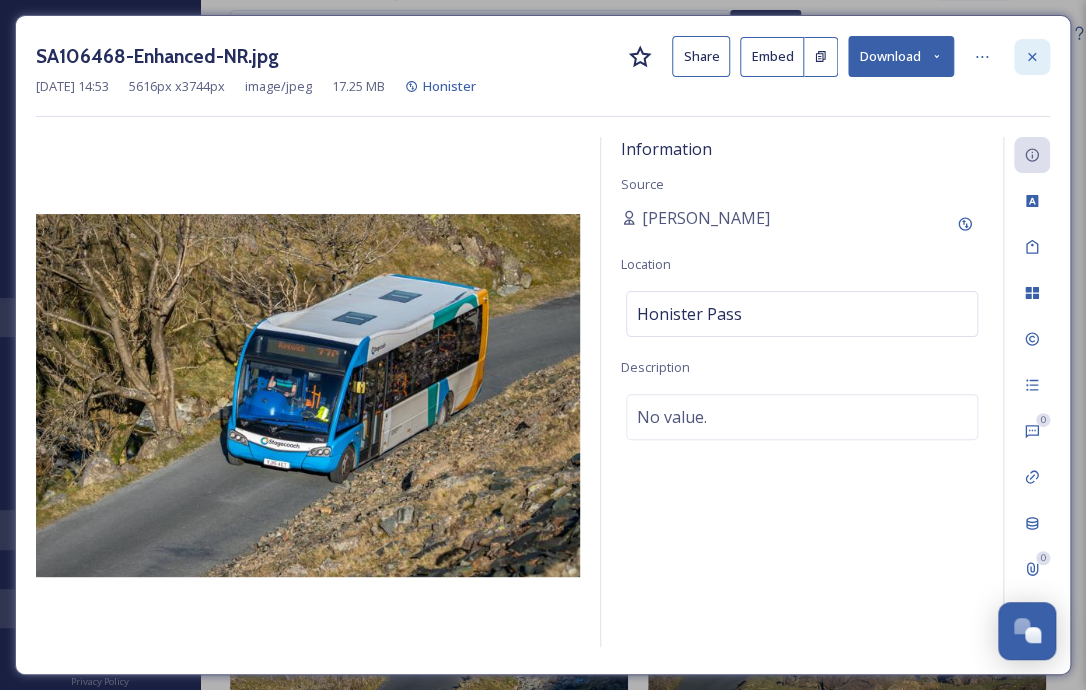 click 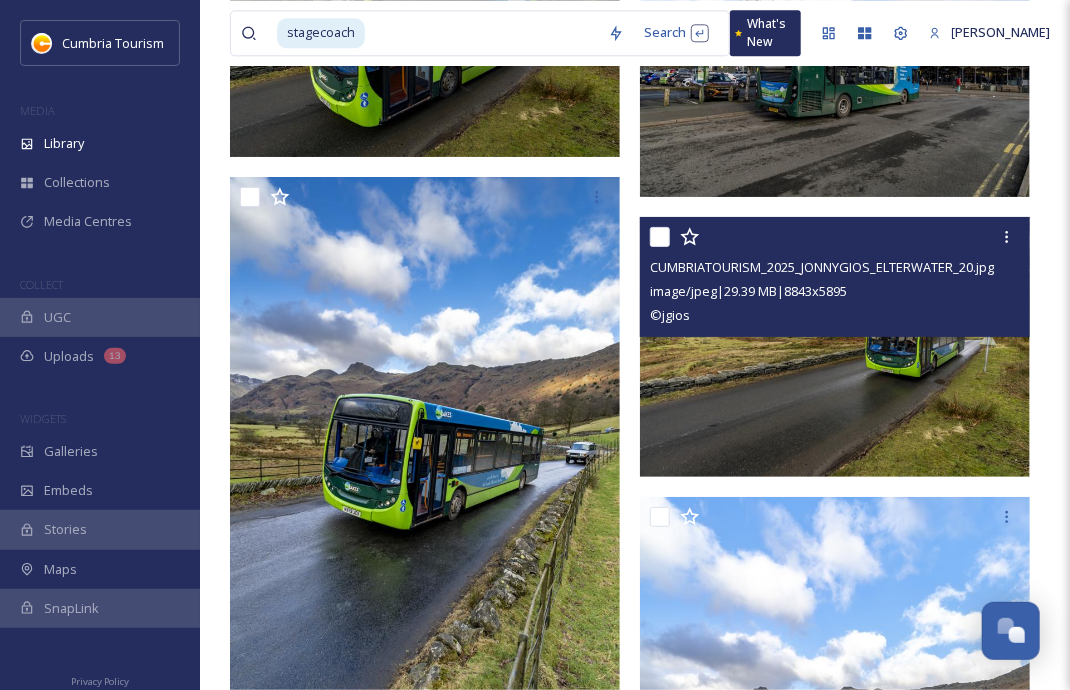 scroll, scrollTop: 17842, scrollLeft: 0, axis: vertical 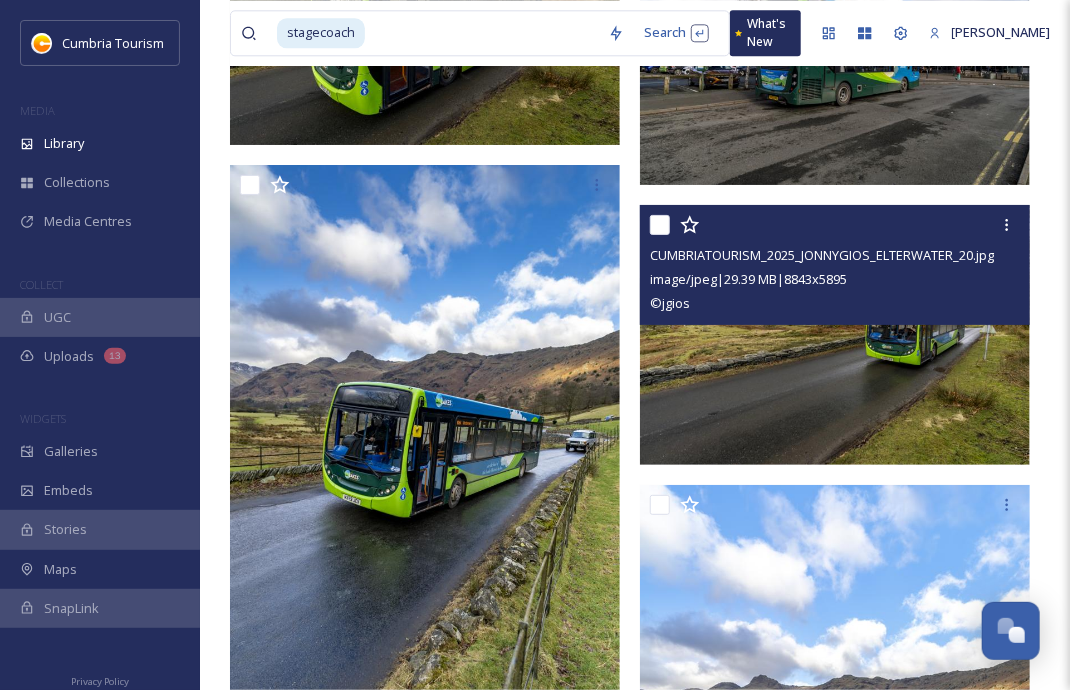 click at bounding box center (835, 335) 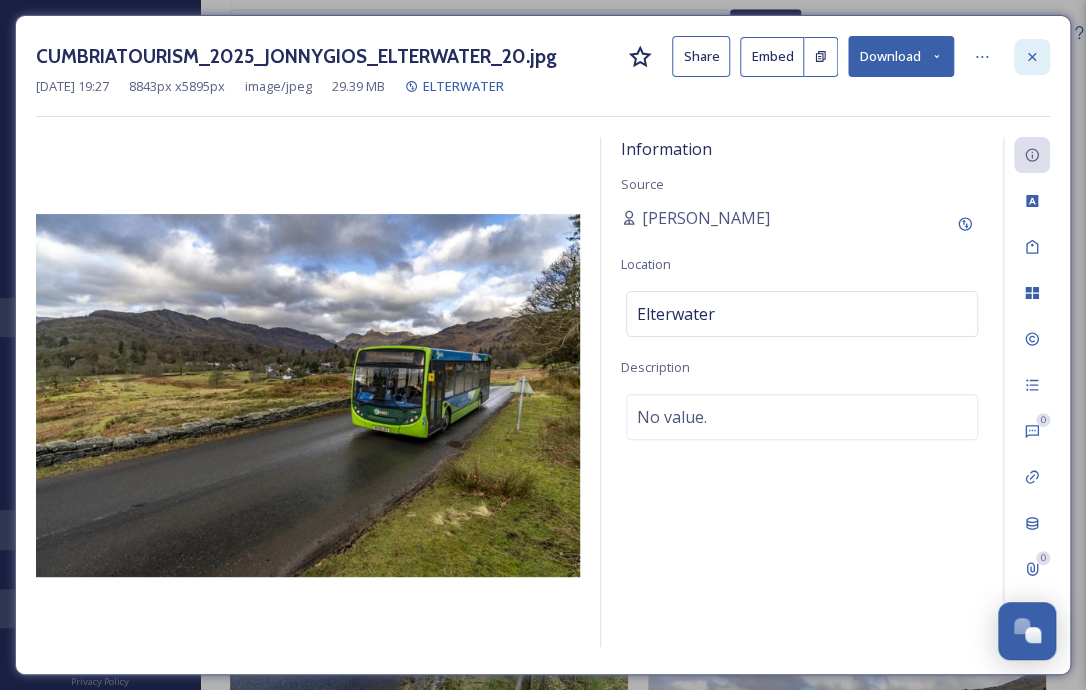 click at bounding box center (1032, 57) 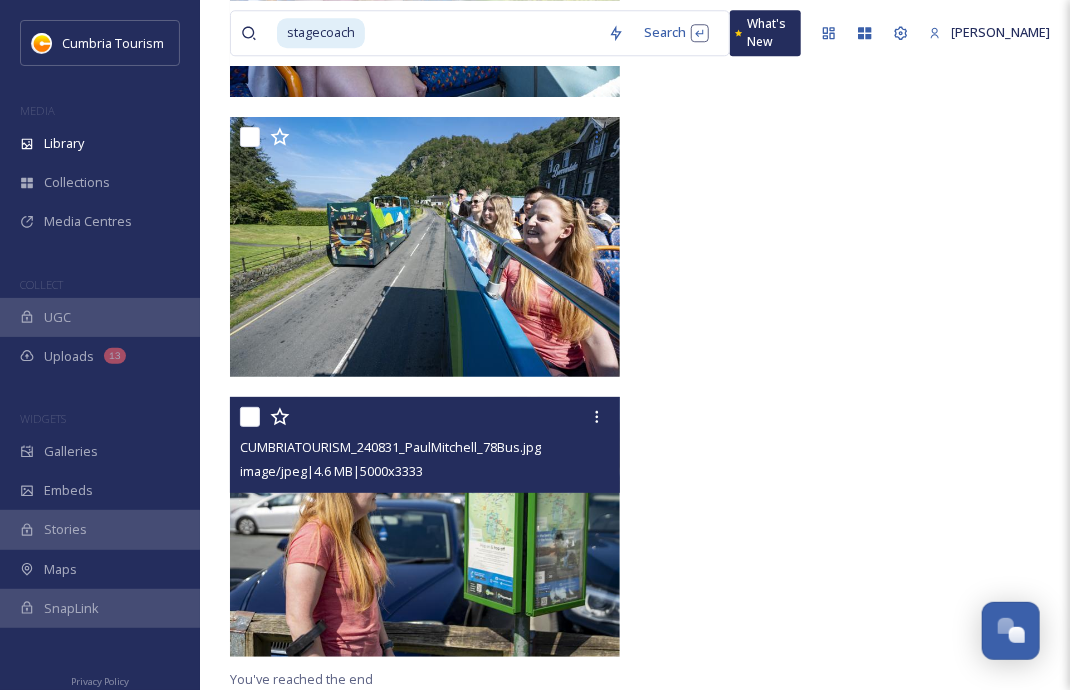 scroll, scrollTop: 39399, scrollLeft: 0, axis: vertical 